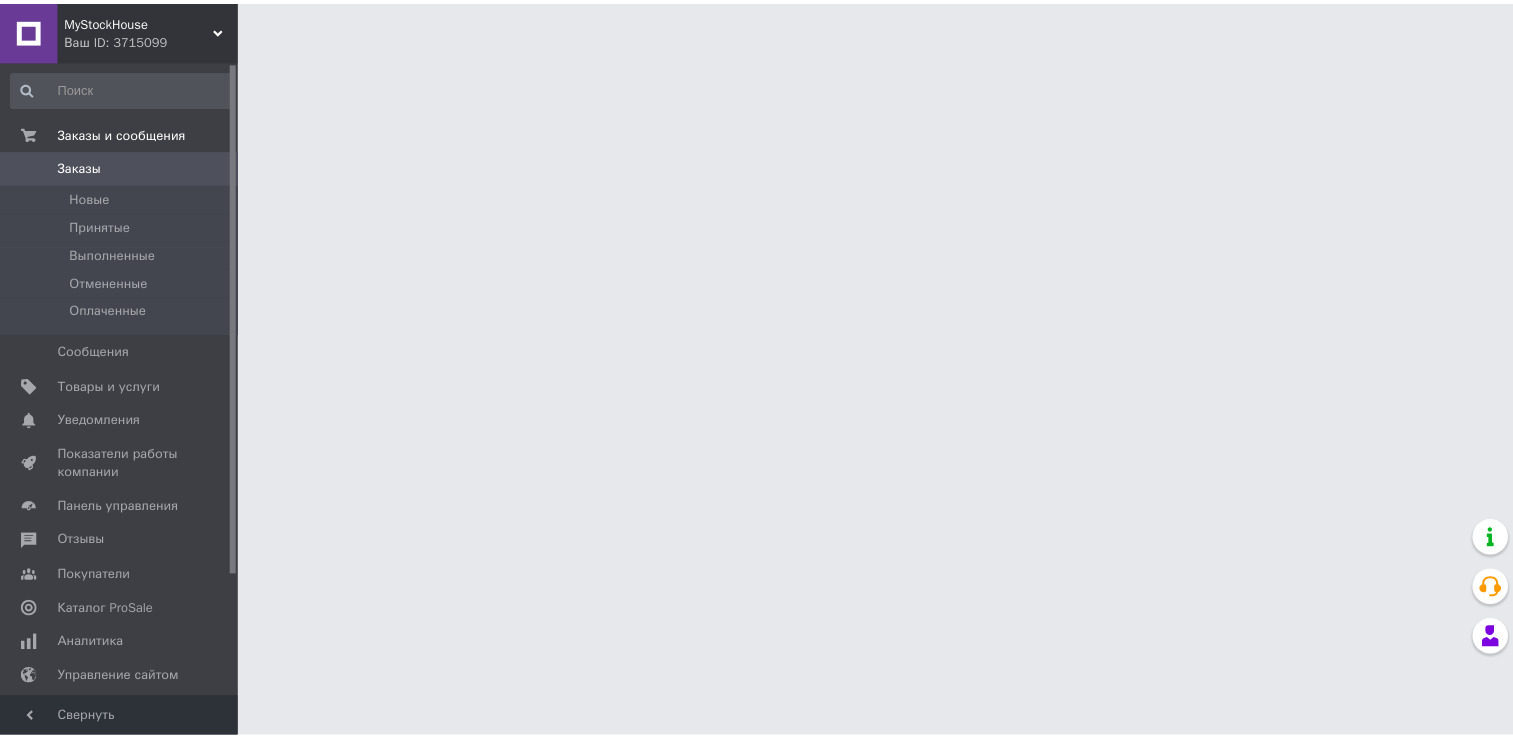 scroll, scrollTop: 0, scrollLeft: 0, axis: both 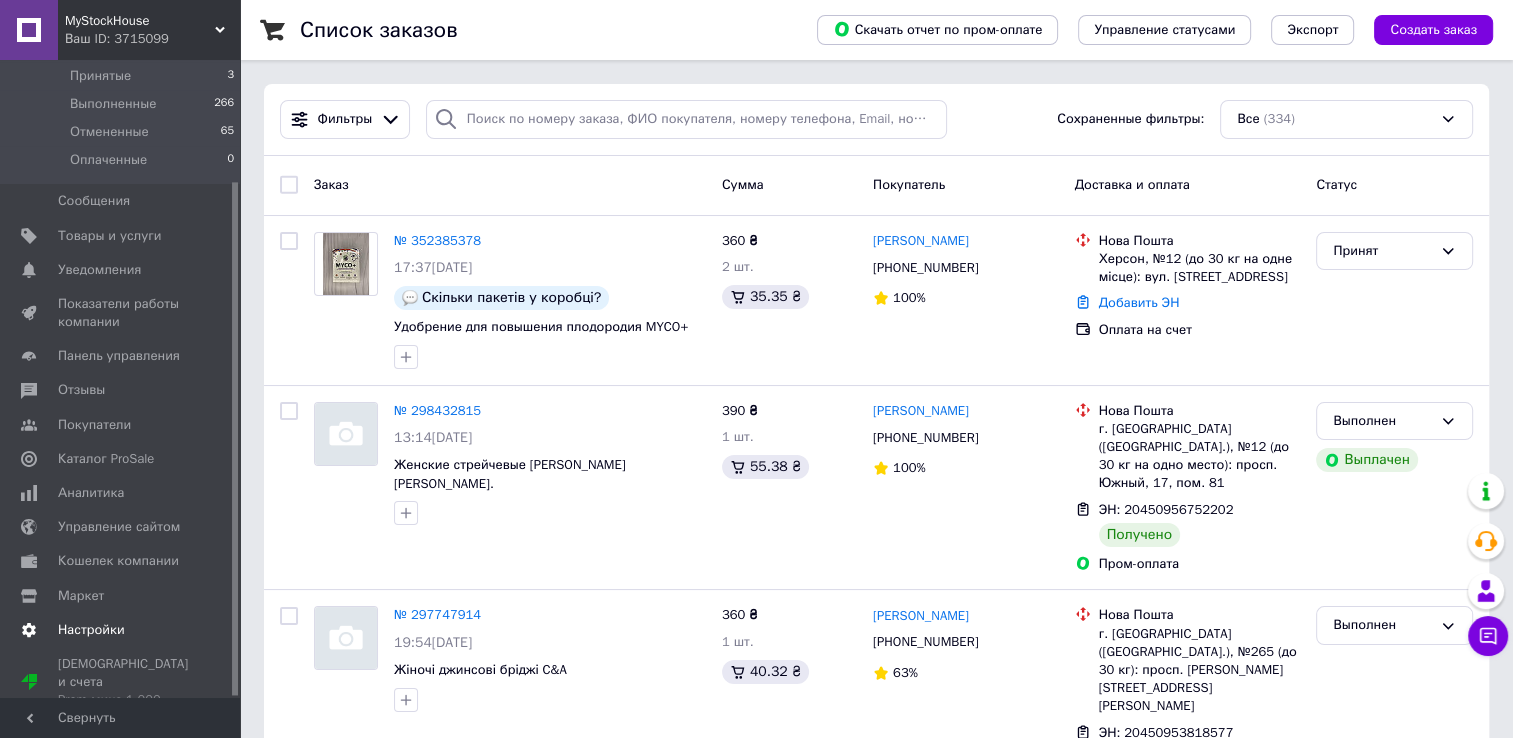 click on "Настройки" at bounding box center (91, 630) 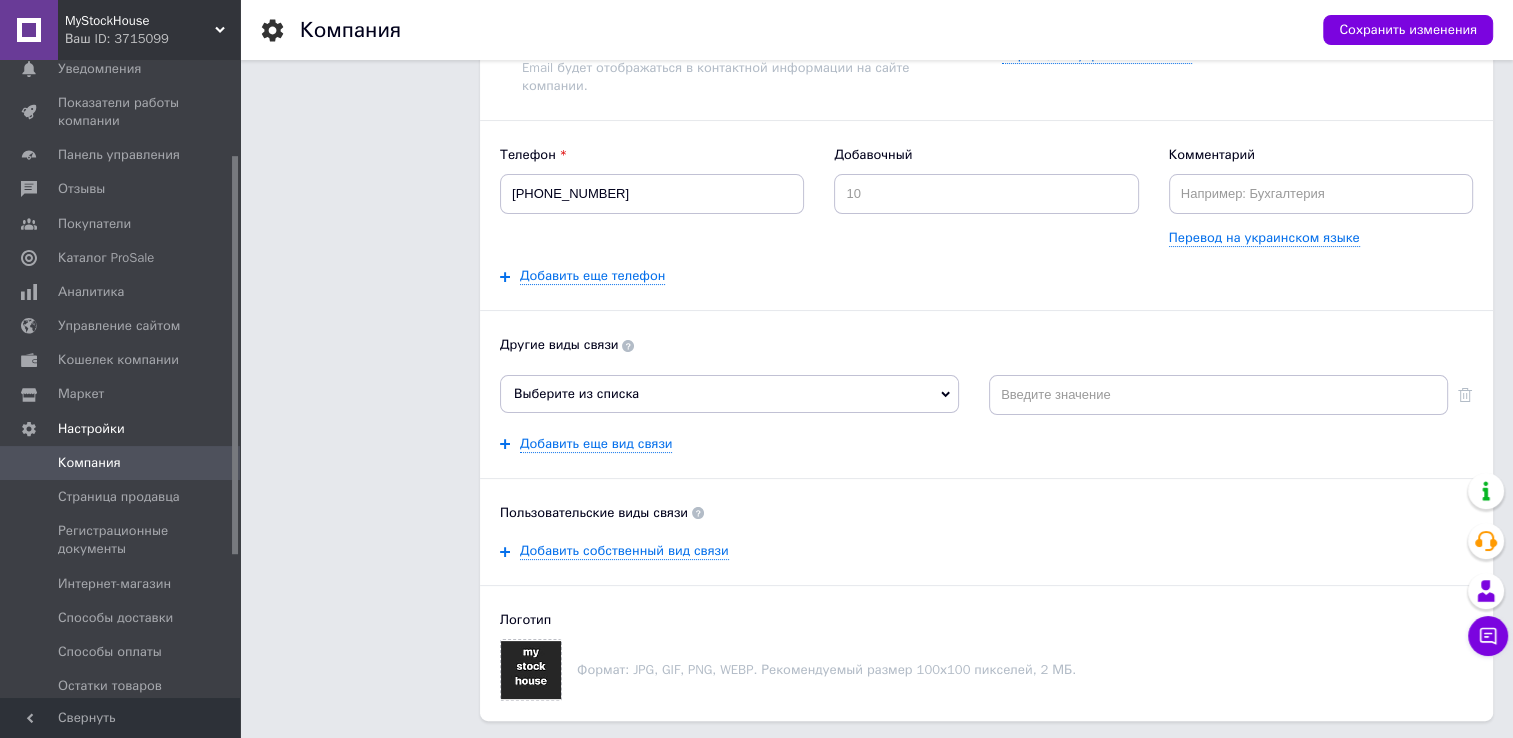 scroll, scrollTop: 300, scrollLeft: 0, axis: vertical 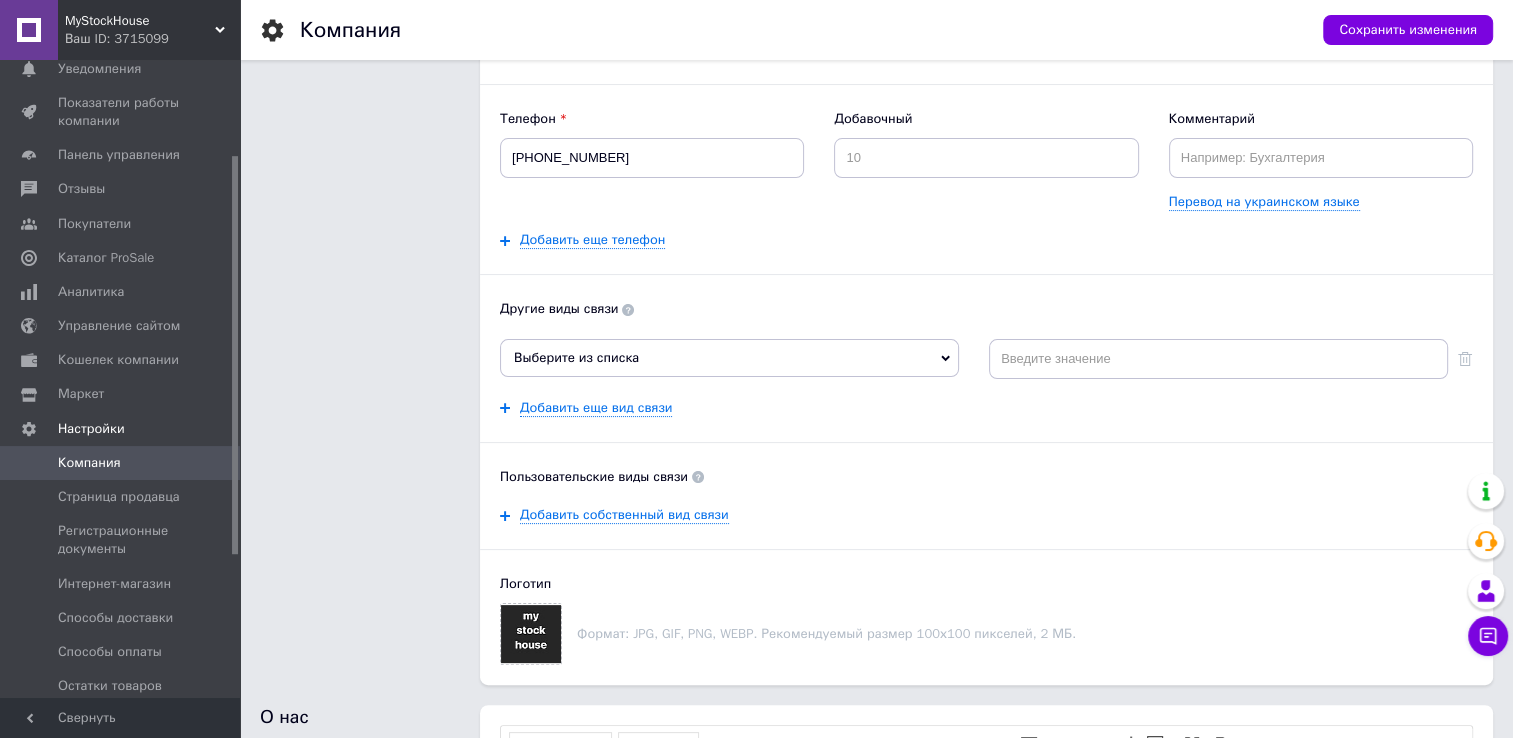click on "Выберите из списка" at bounding box center [729, 358] 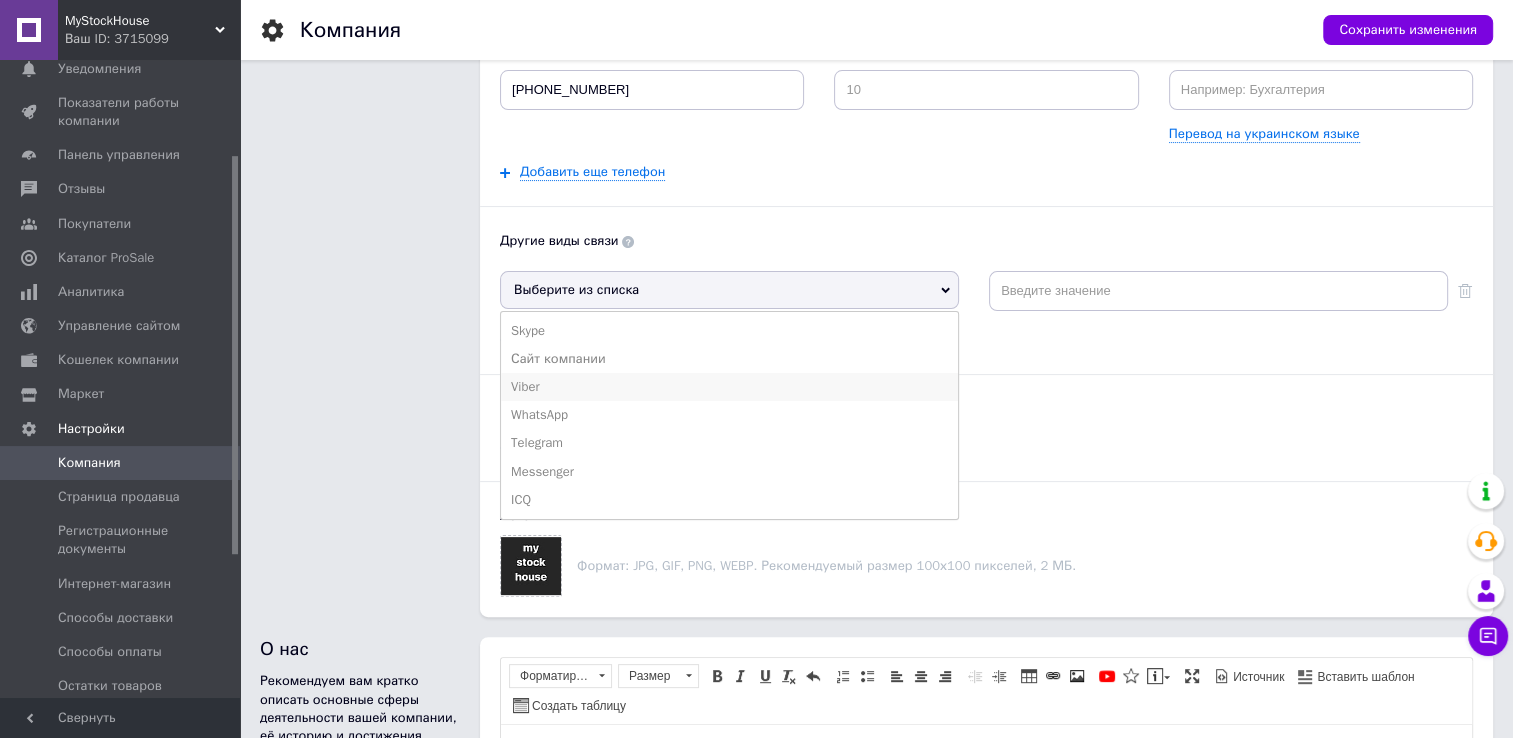 scroll, scrollTop: 400, scrollLeft: 0, axis: vertical 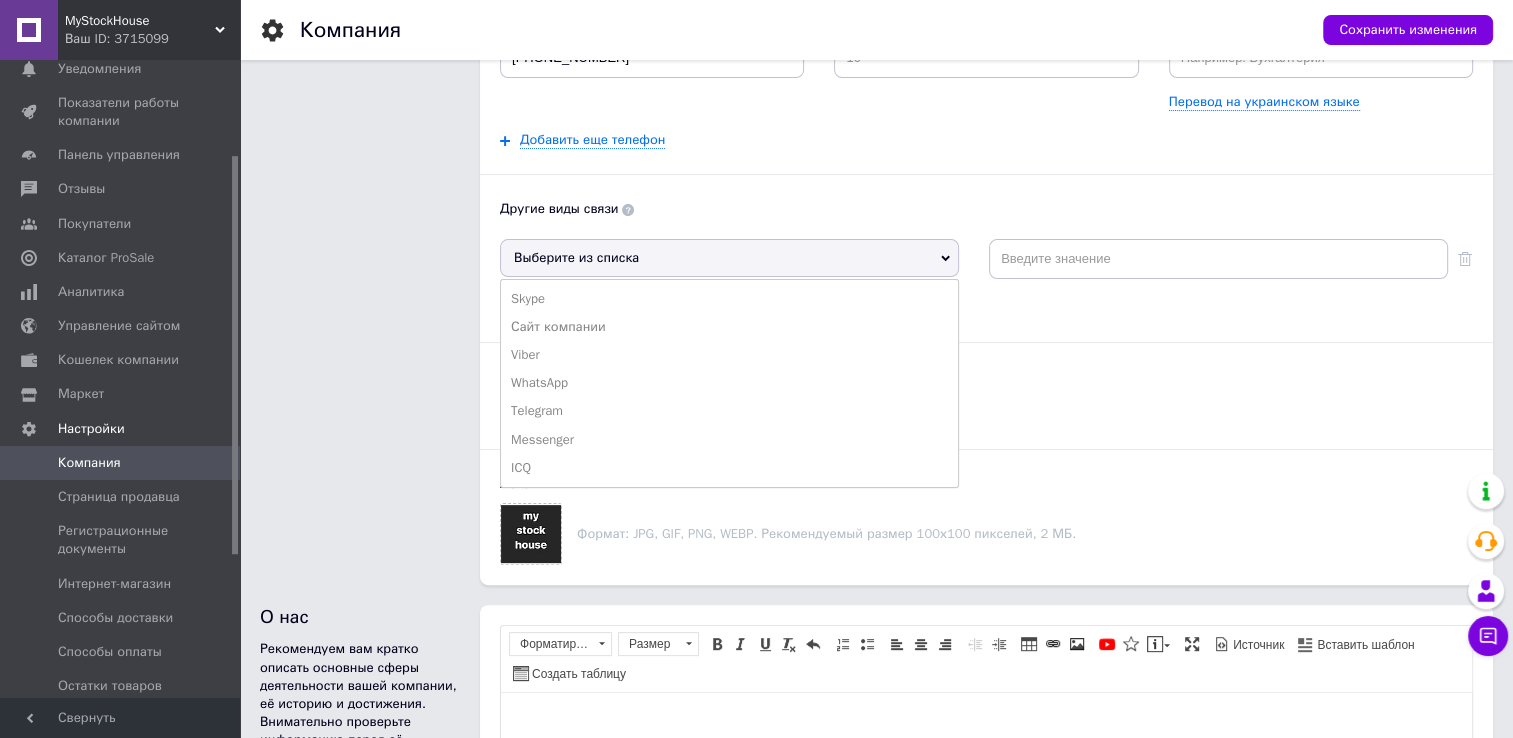 click on "Информация о компании Информация отображается покупателям. Это поможет вам увеличить
рейтинг компании на портале [DOMAIN_NAME] и повысить уровень доверия покупателей." at bounding box center [360, 132] 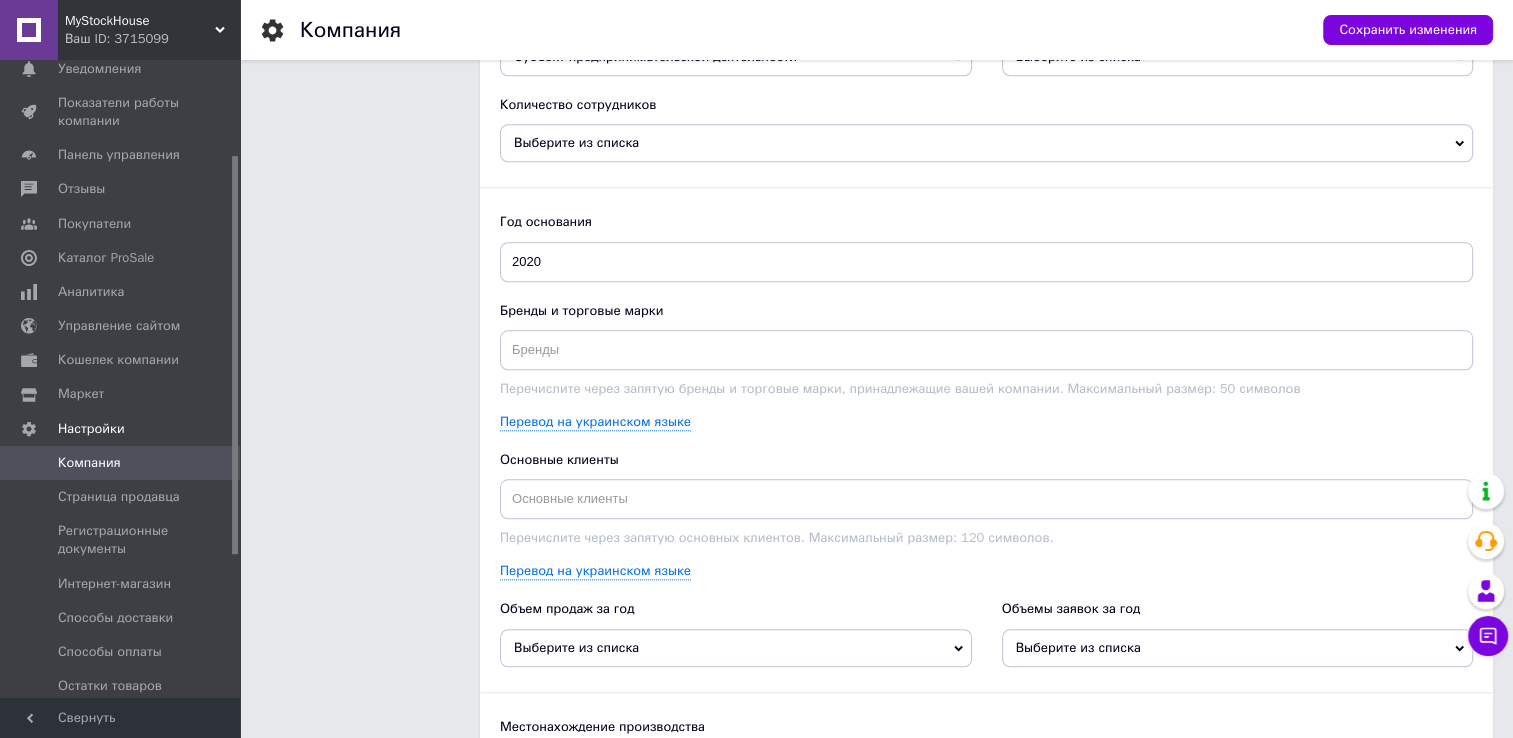 scroll, scrollTop: 1698, scrollLeft: 0, axis: vertical 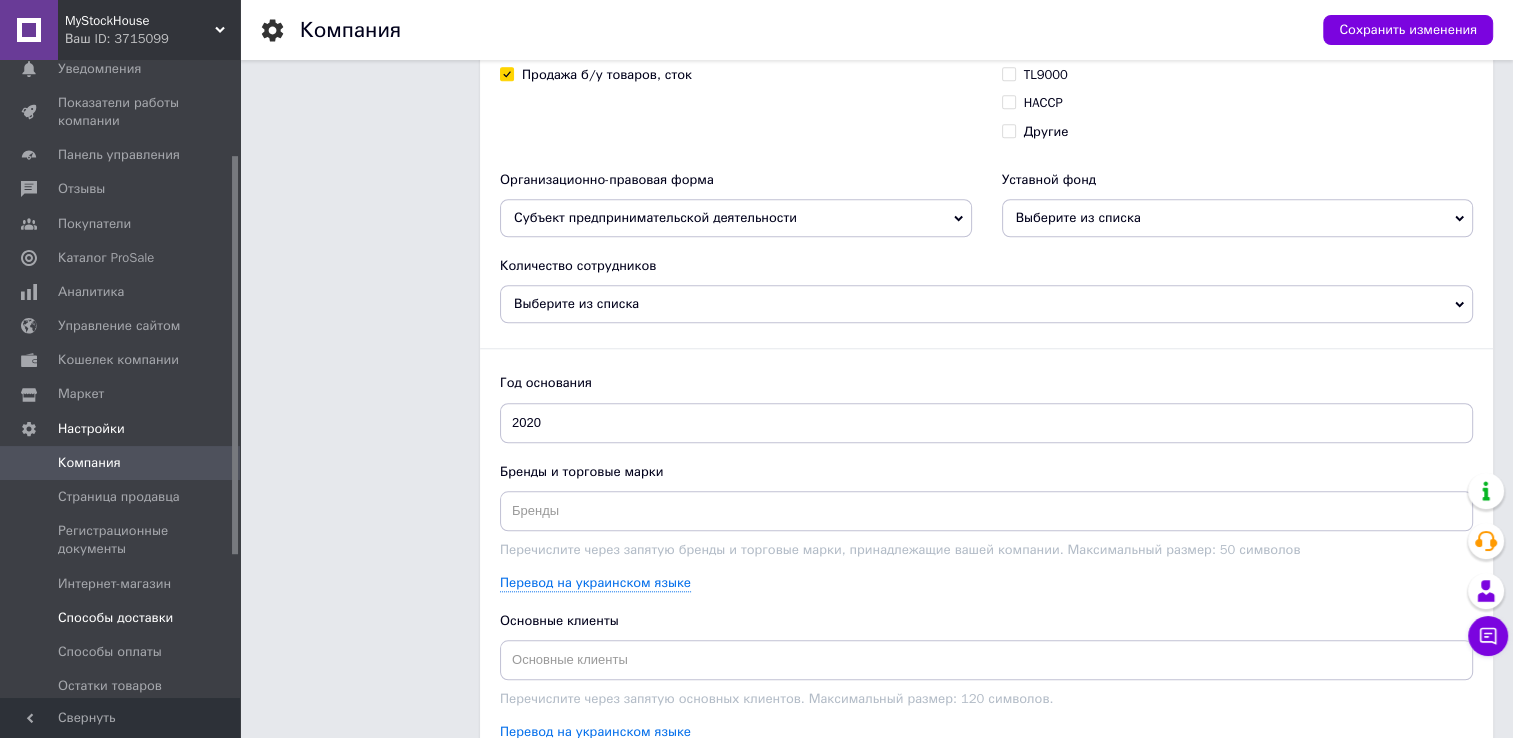 click on "Способы доставки" at bounding box center (115, 618) 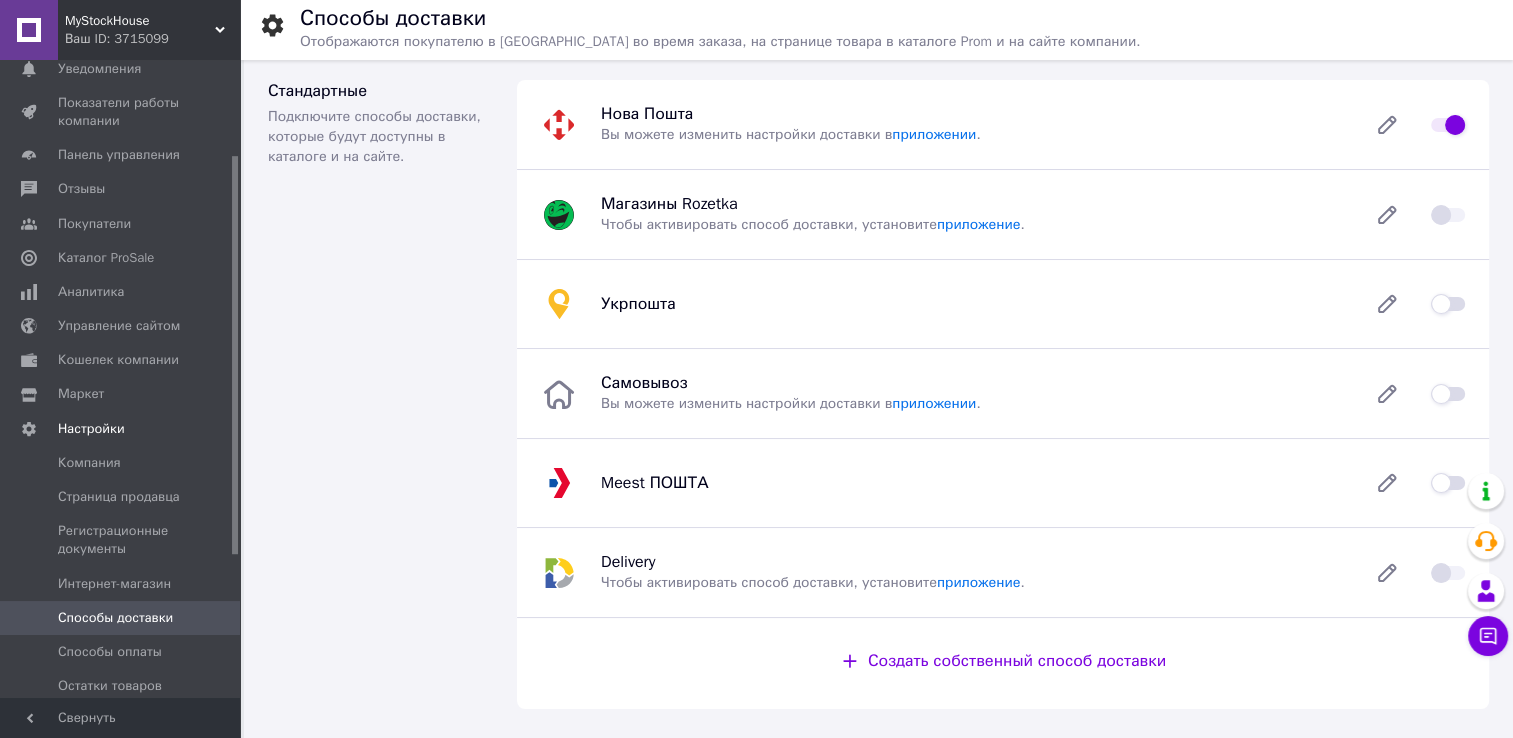 click at bounding box center [1448, 304] 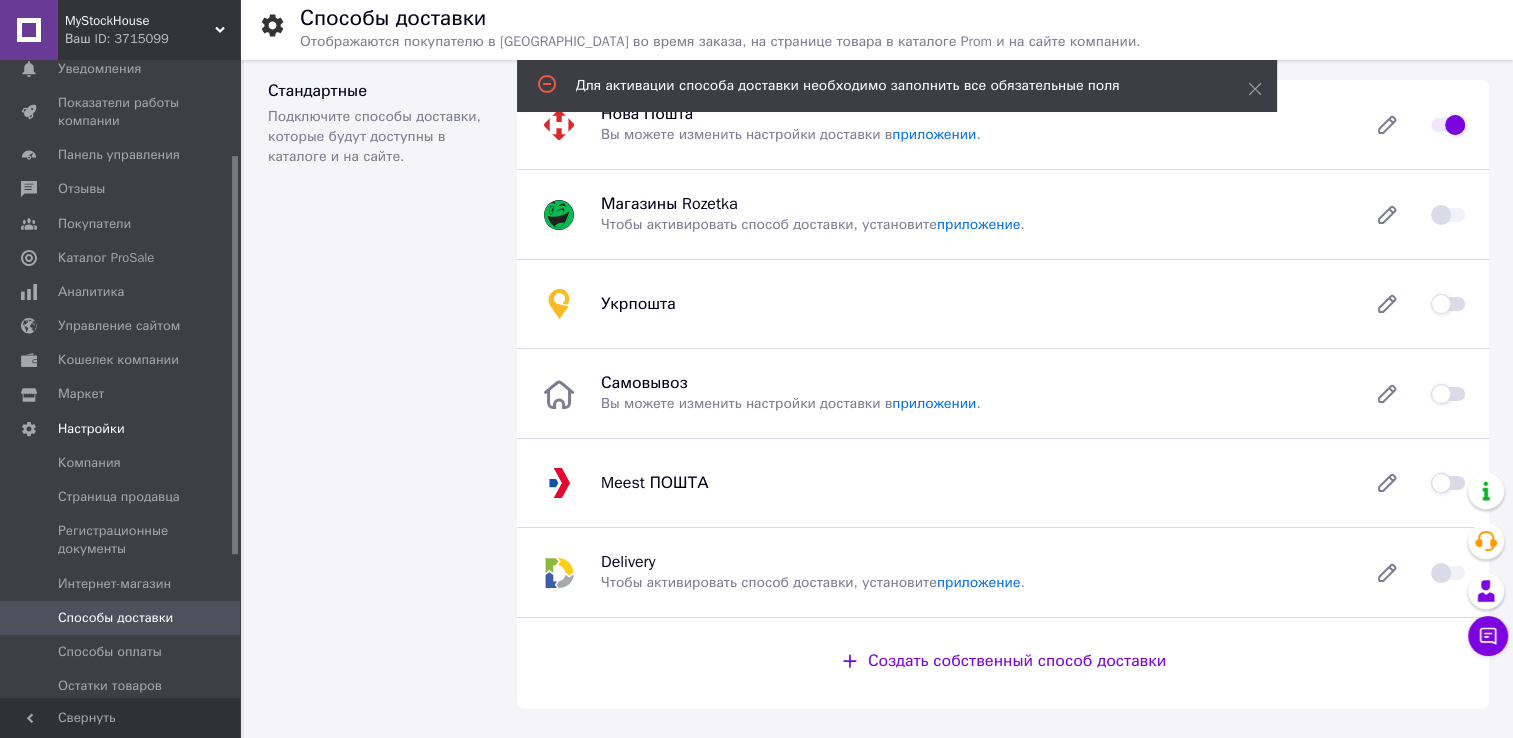 click at bounding box center [1448, 304] 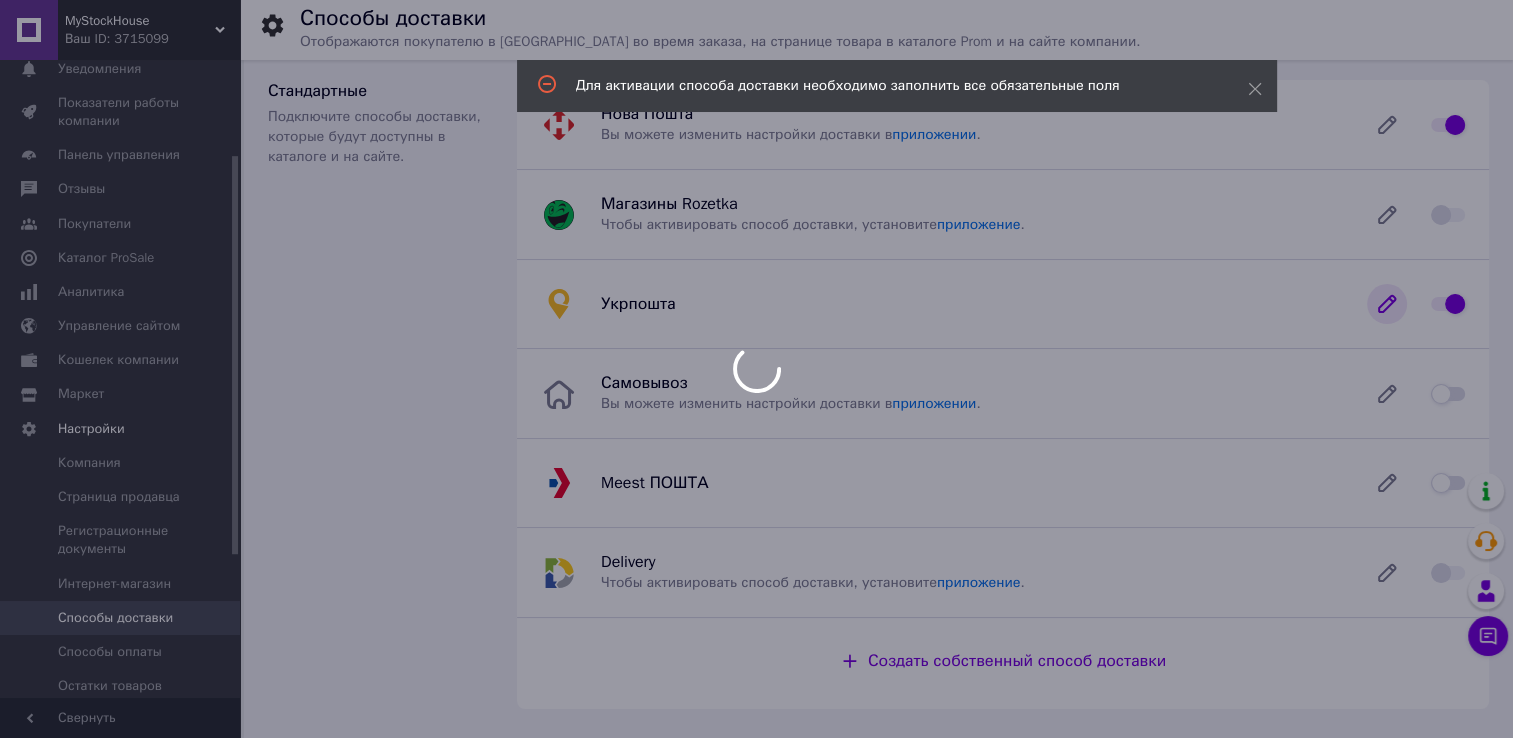 checkbox on "false" 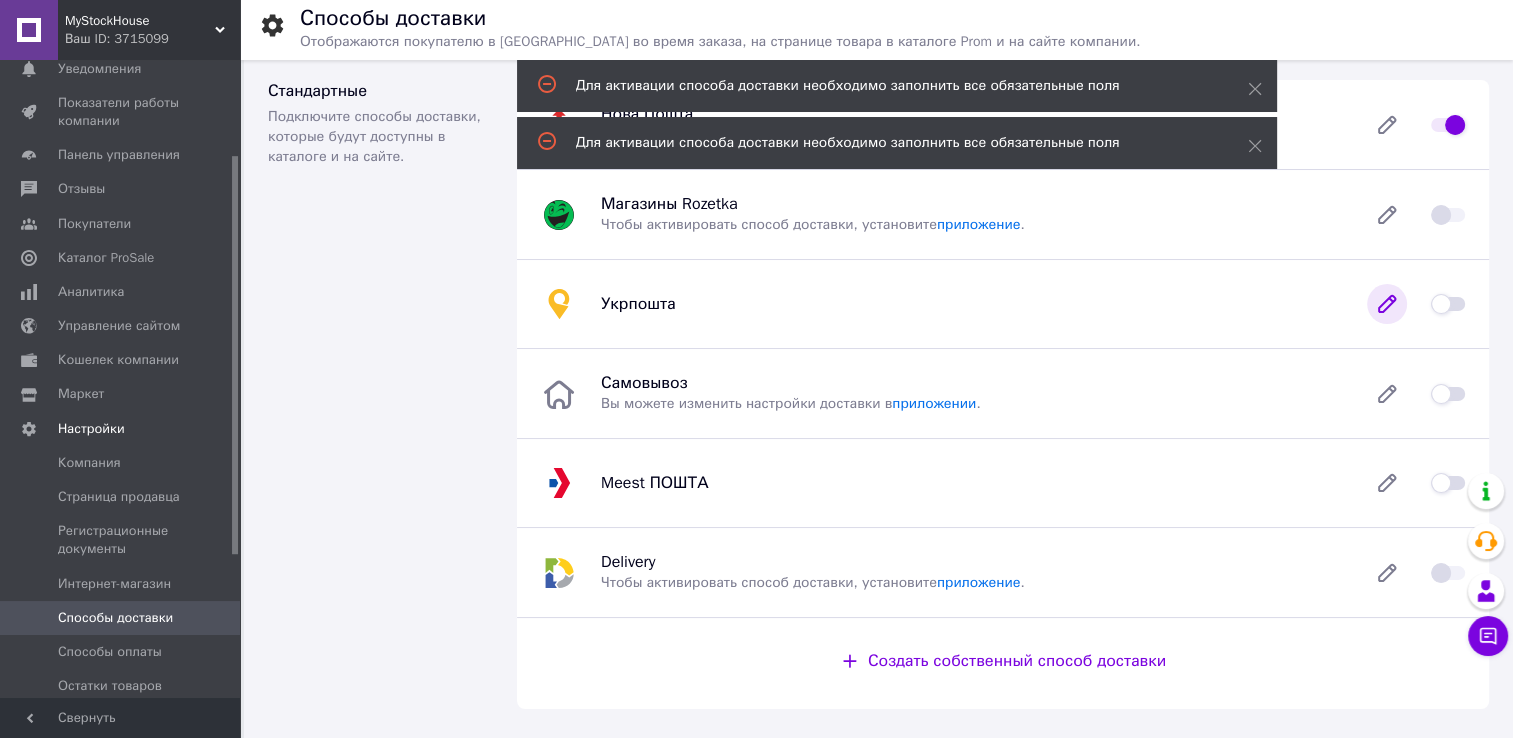 click 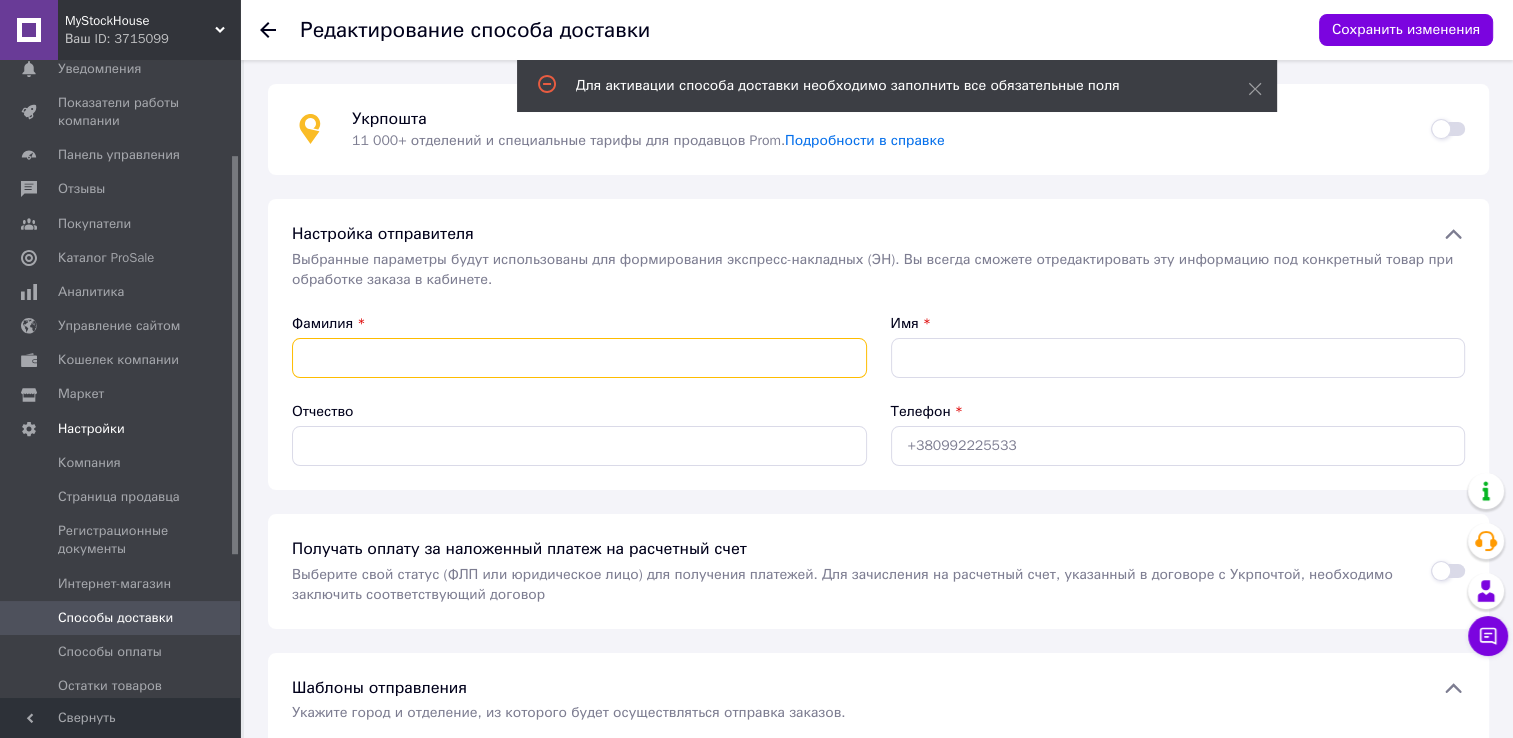 click on "Фамилия" at bounding box center [579, 358] 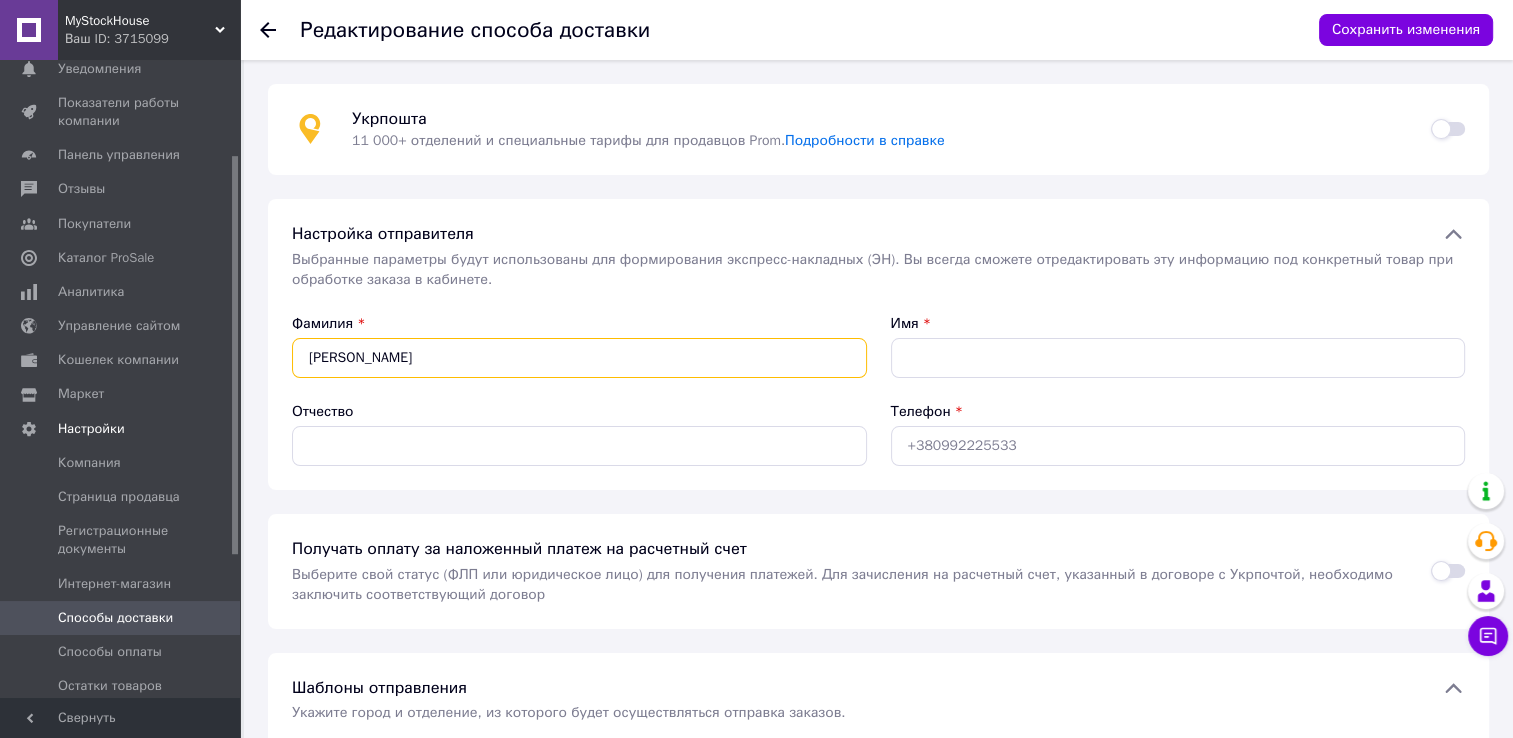 type on "[PERSON_NAME]" 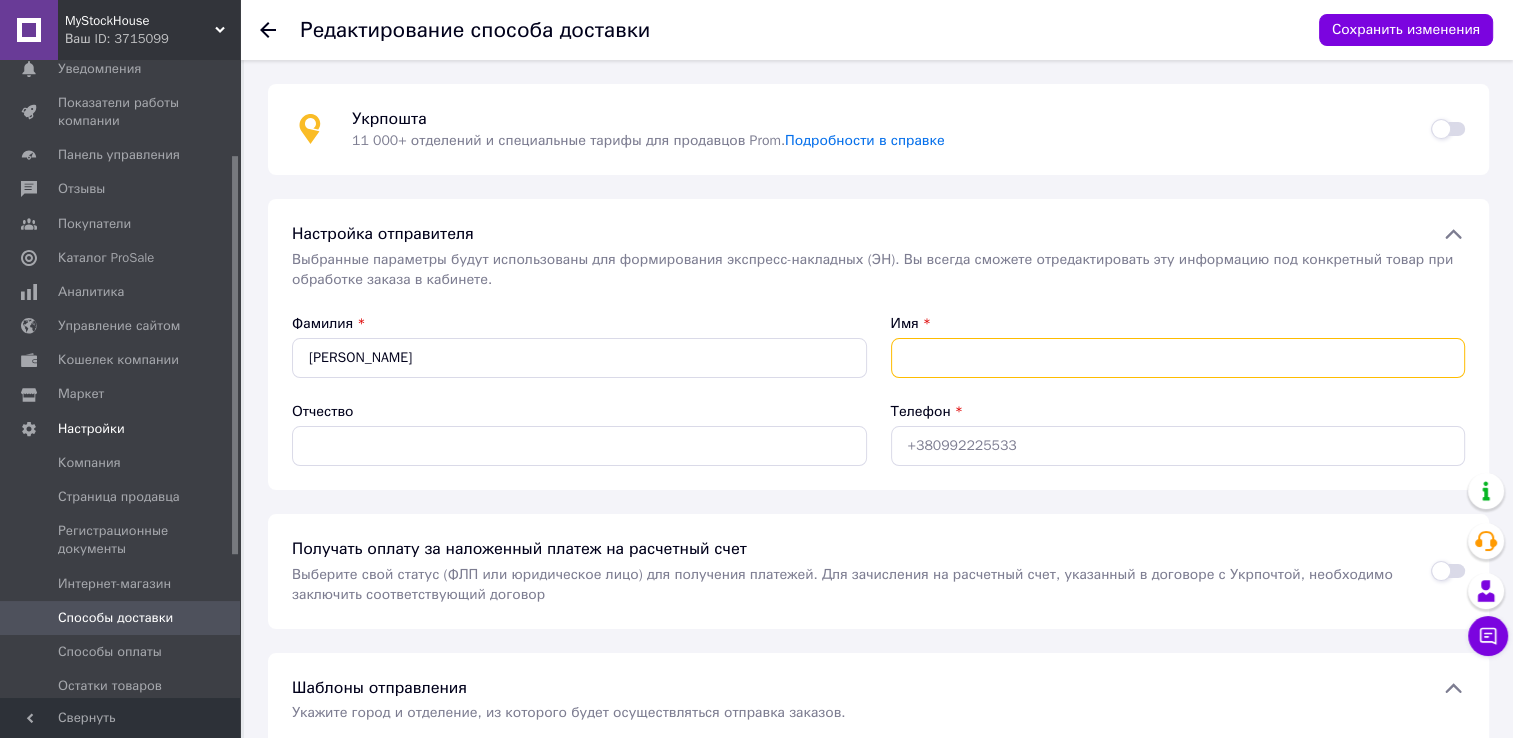 click on "Имя" at bounding box center (1178, 358) 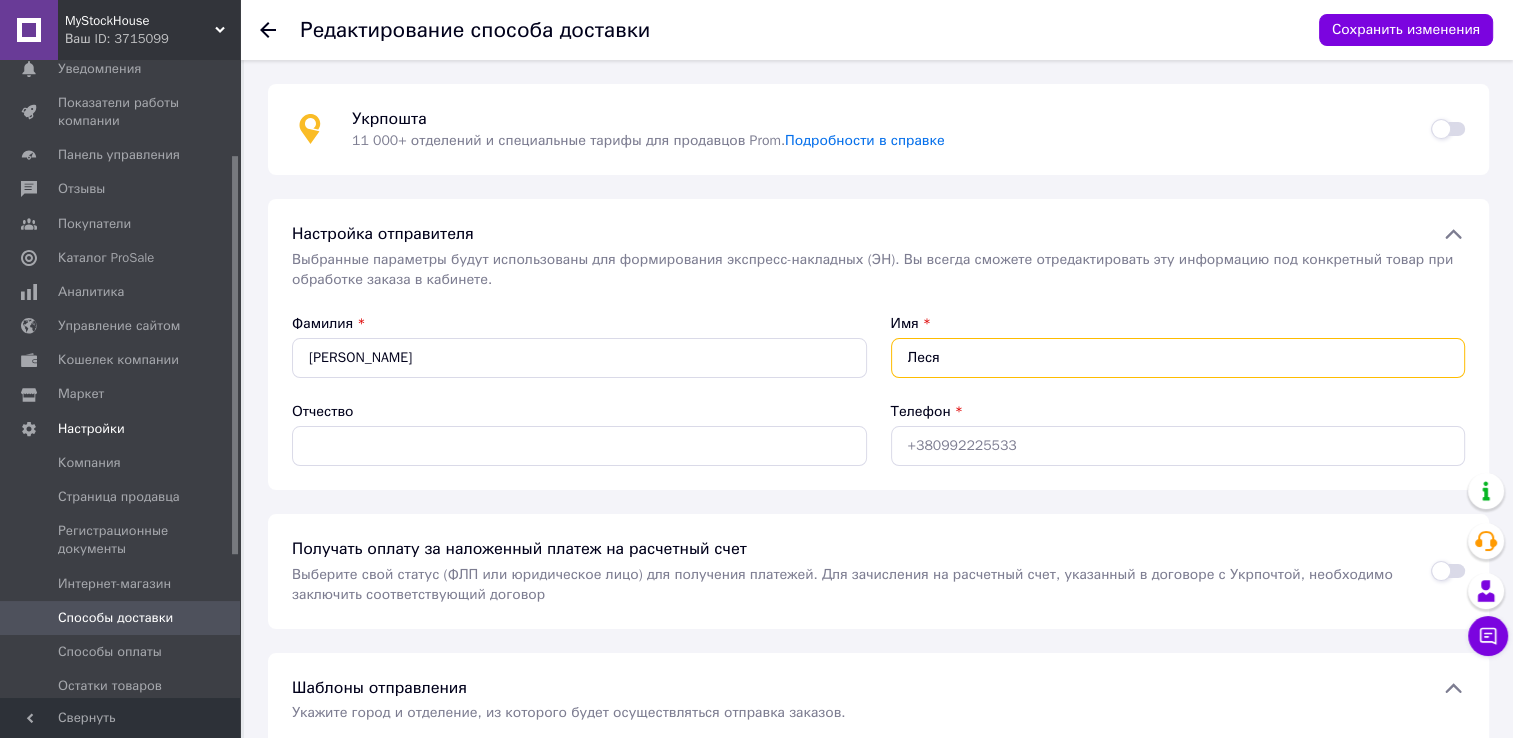 type on "Леся" 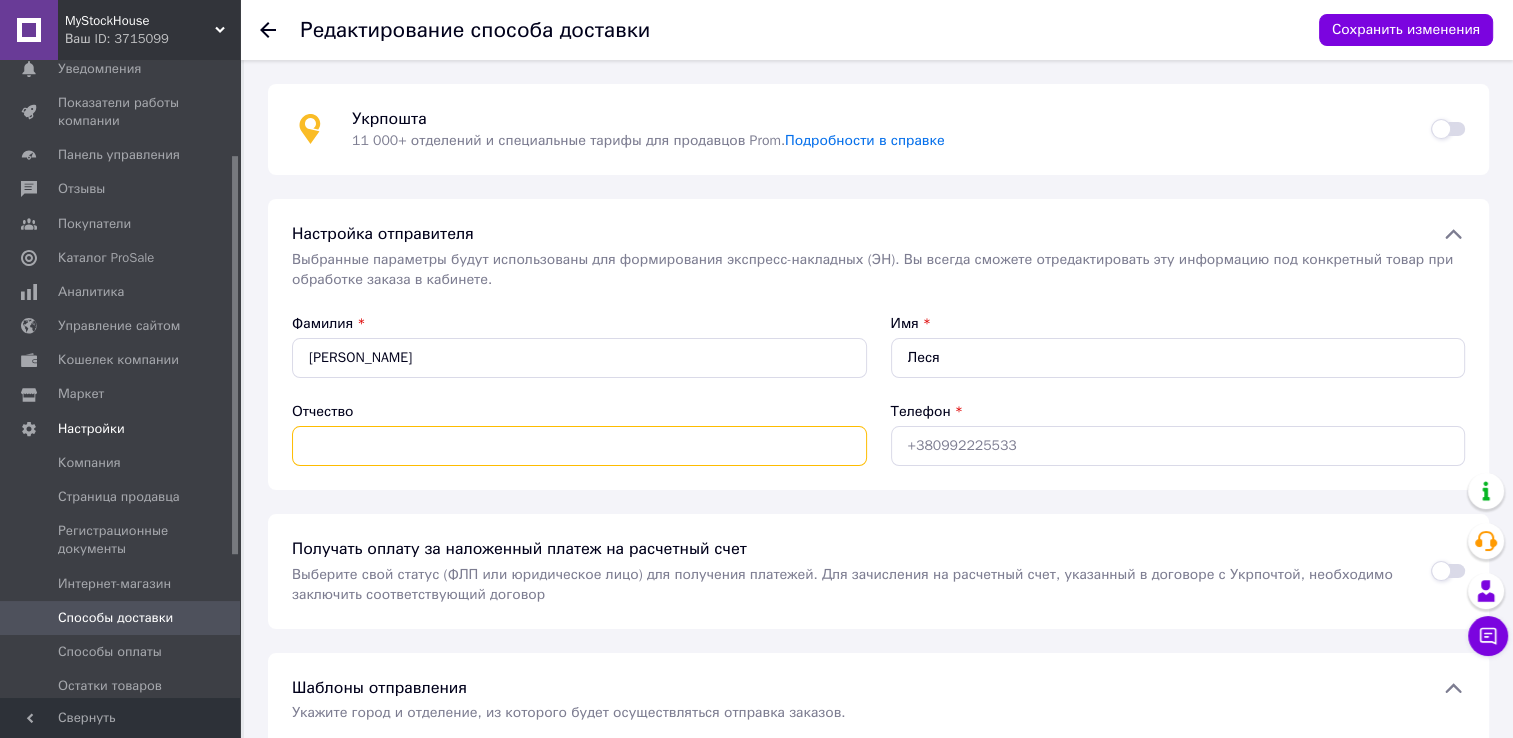 click on "Отчество" at bounding box center [579, 446] 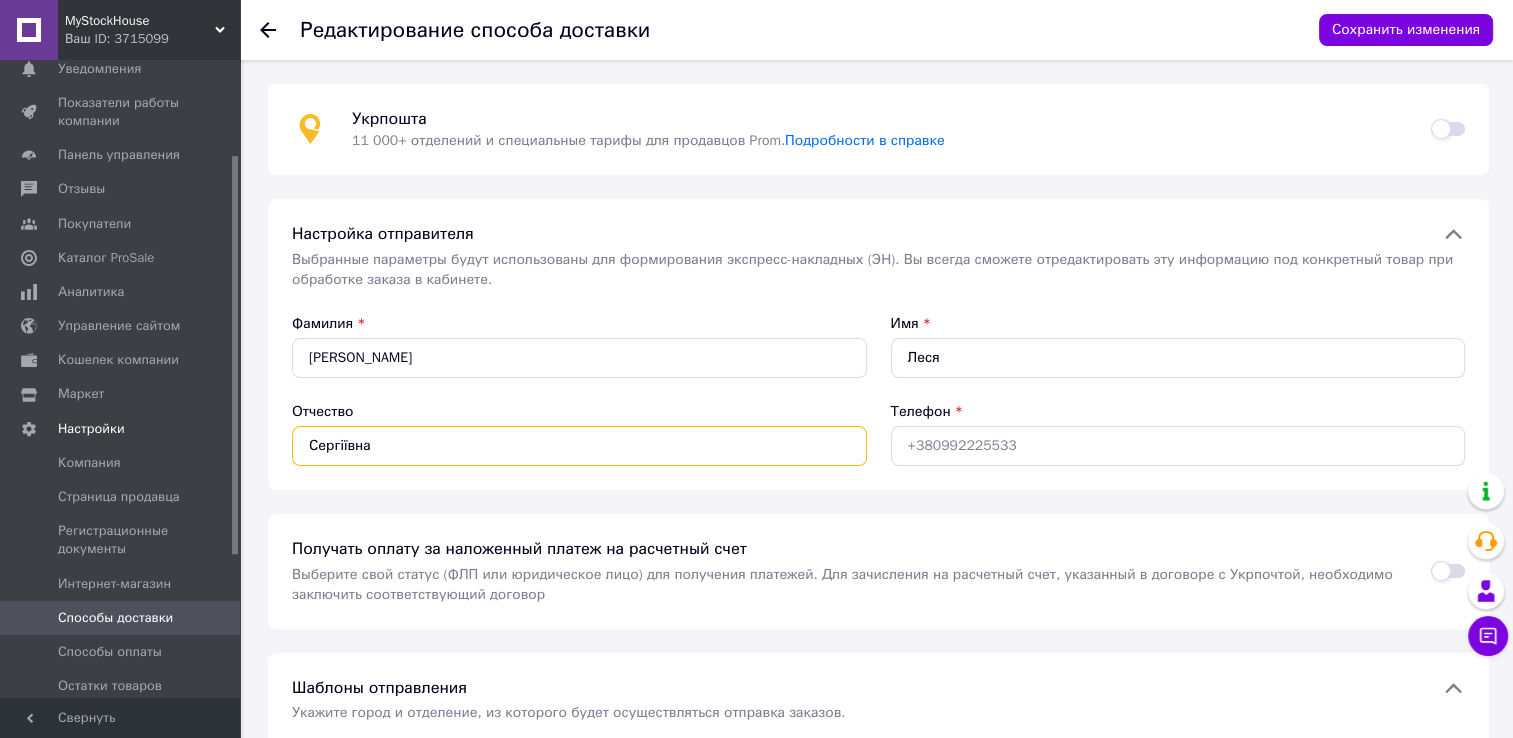 type on "Сергіївна" 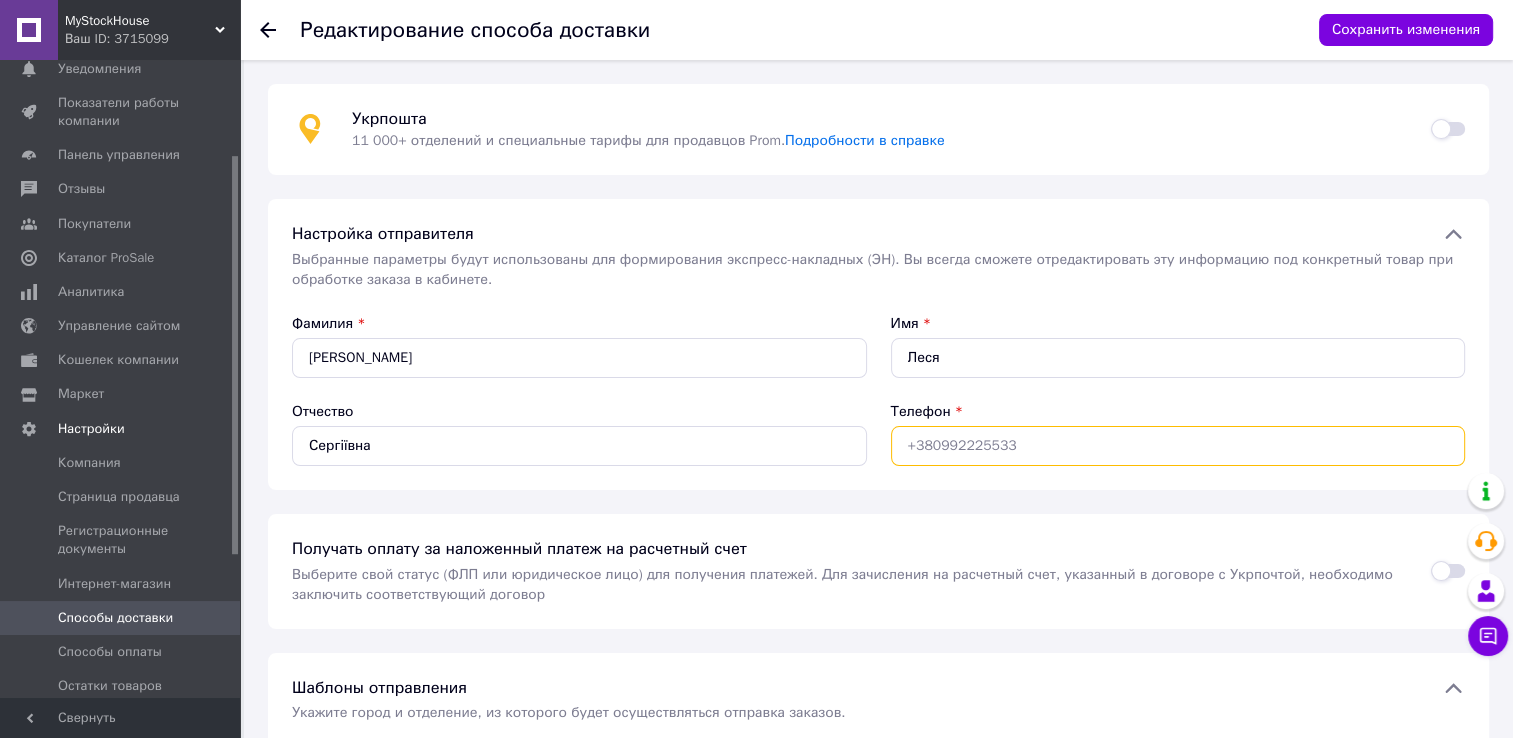 click on "Телефон" at bounding box center (1178, 446) 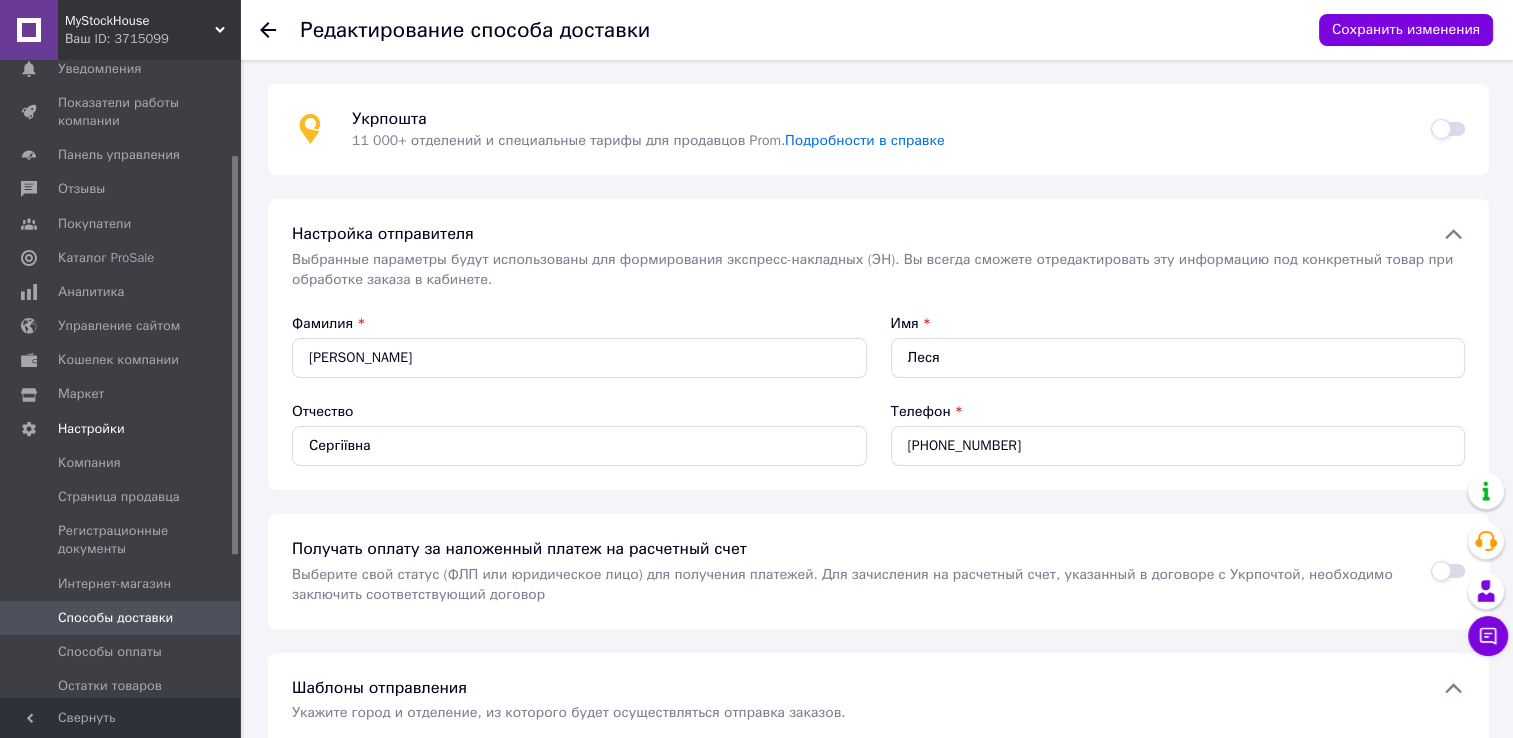 click at bounding box center (1448, 129) 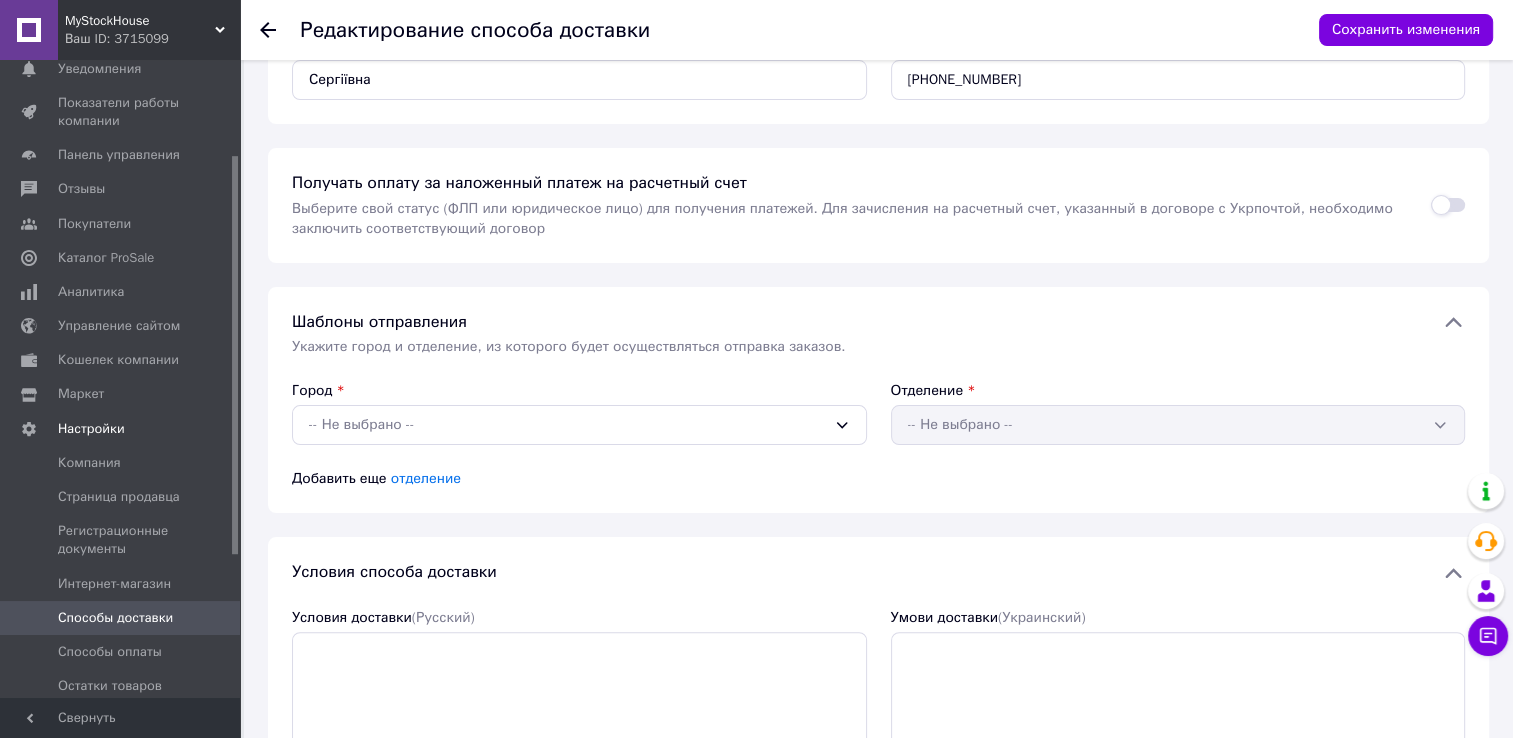 scroll, scrollTop: 400, scrollLeft: 0, axis: vertical 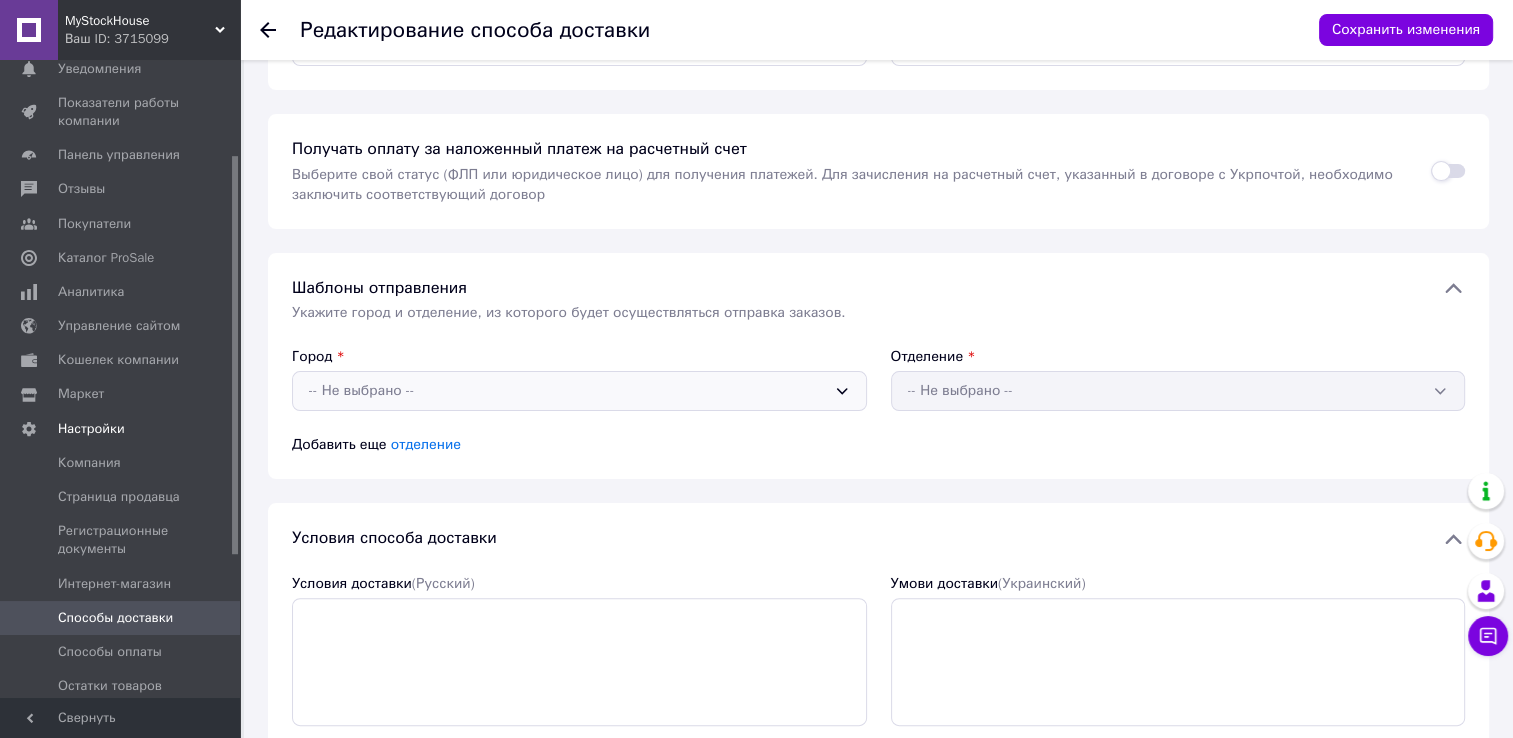 click on "-- Не выбрано --" at bounding box center (567, 391) 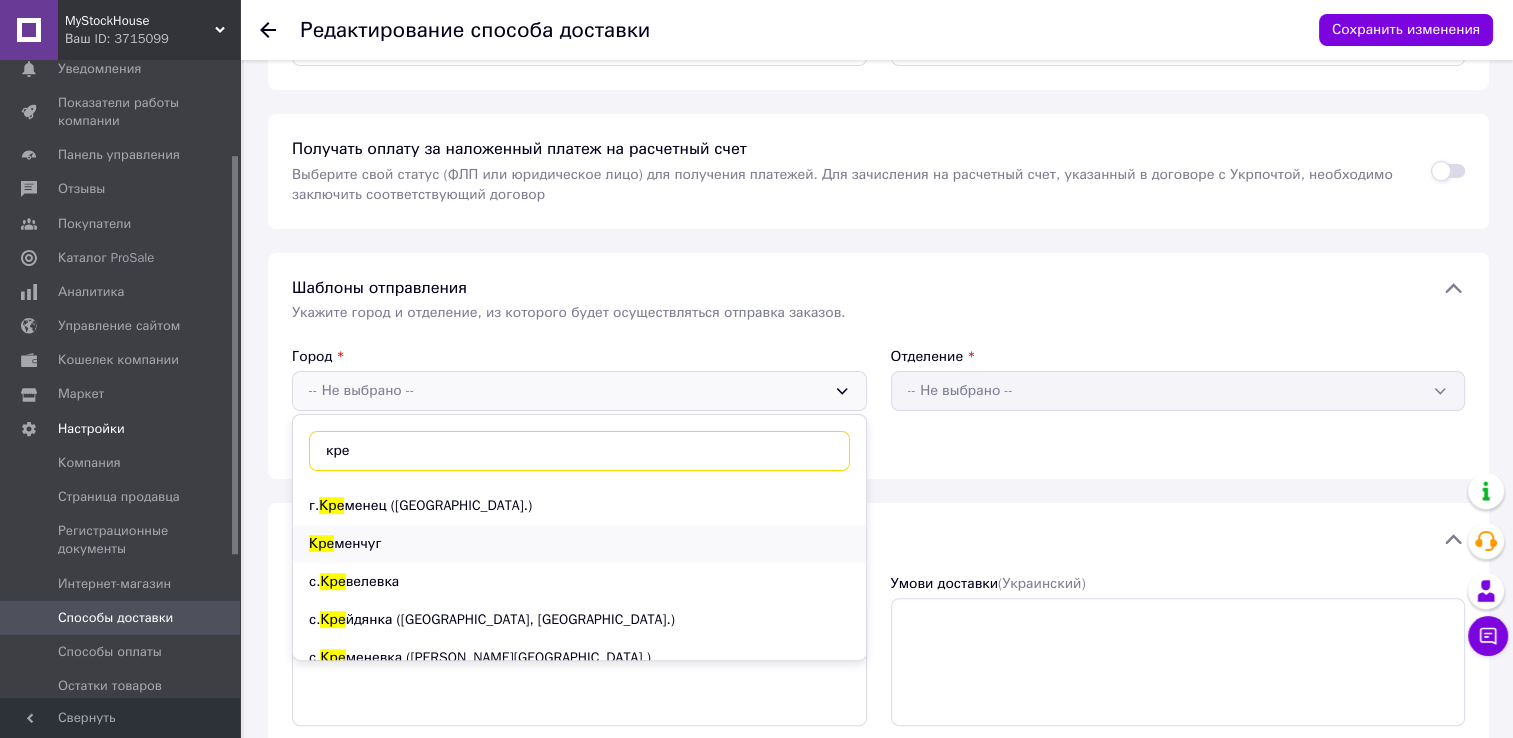 type on "кре" 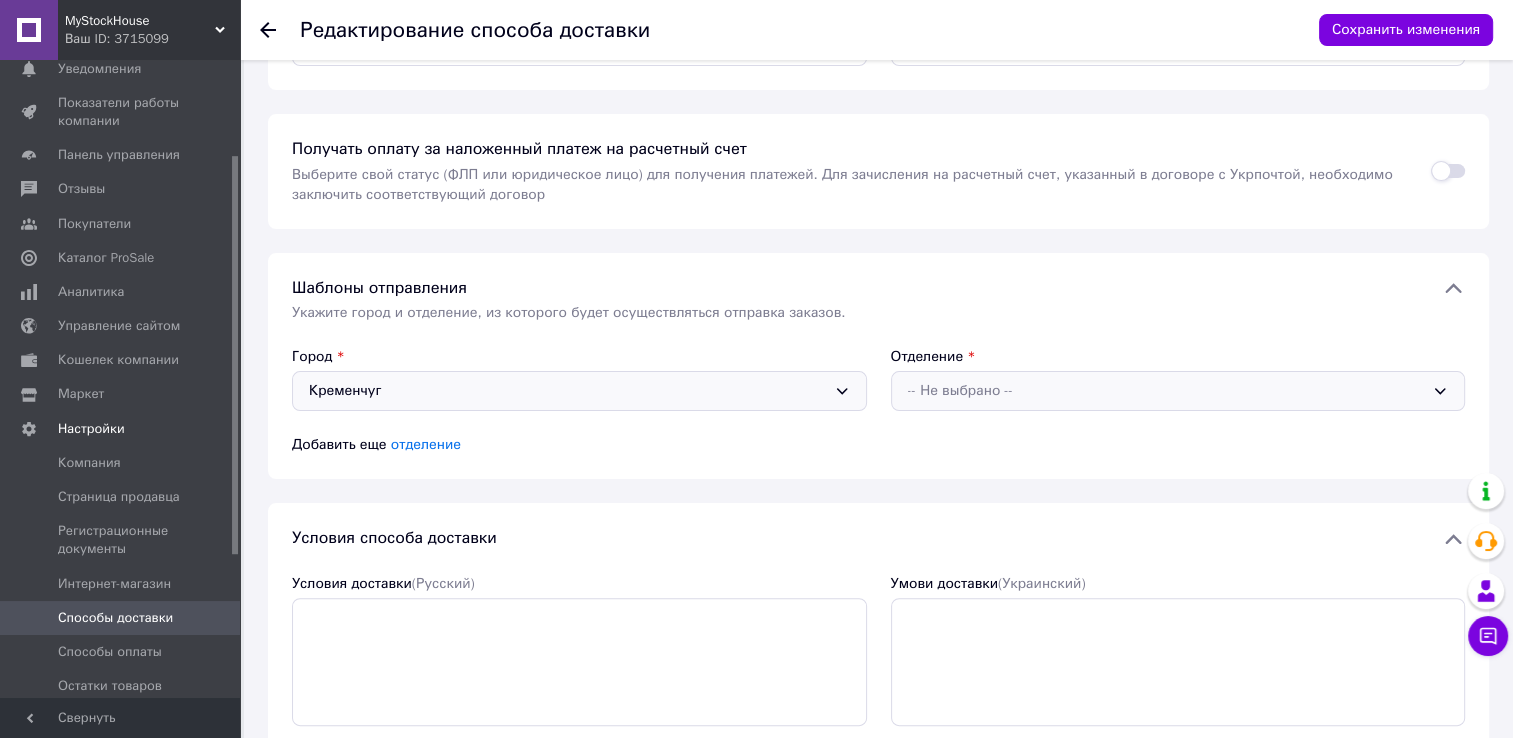 click 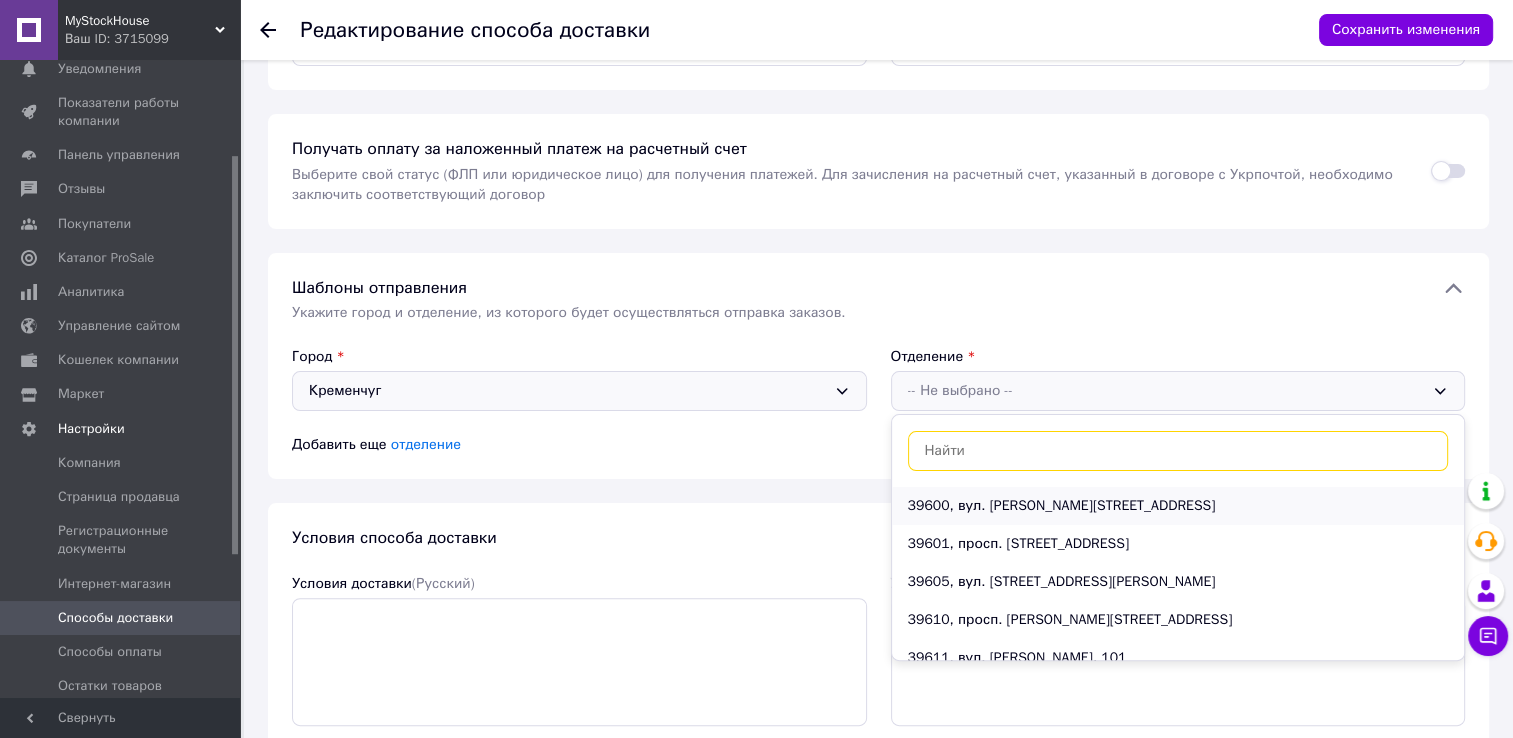 click on "39600, вул. [PERSON_NAME][STREET_ADDRESS]" at bounding box center (1178, 506) 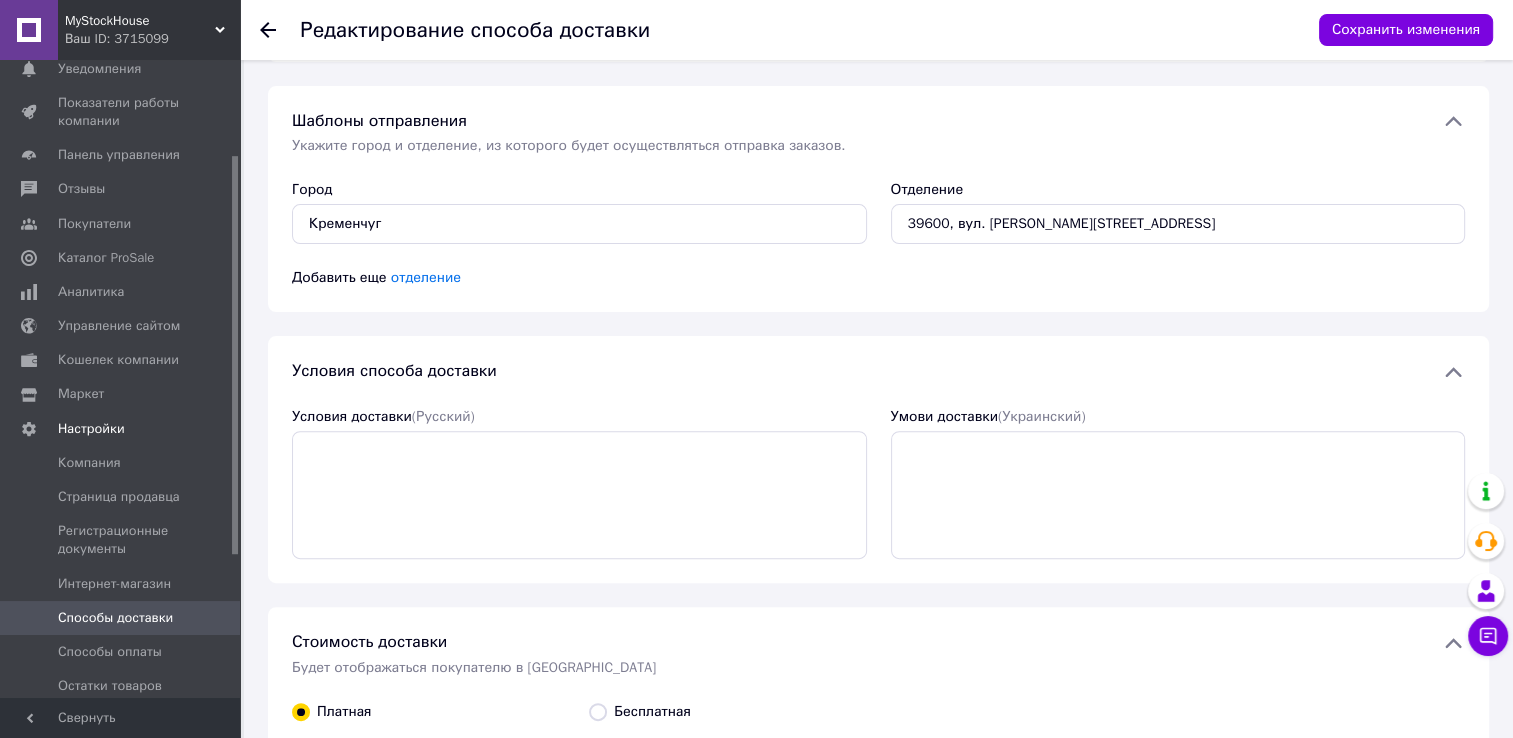 scroll, scrollTop: 600, scrollLeft: 0, axis: vertical 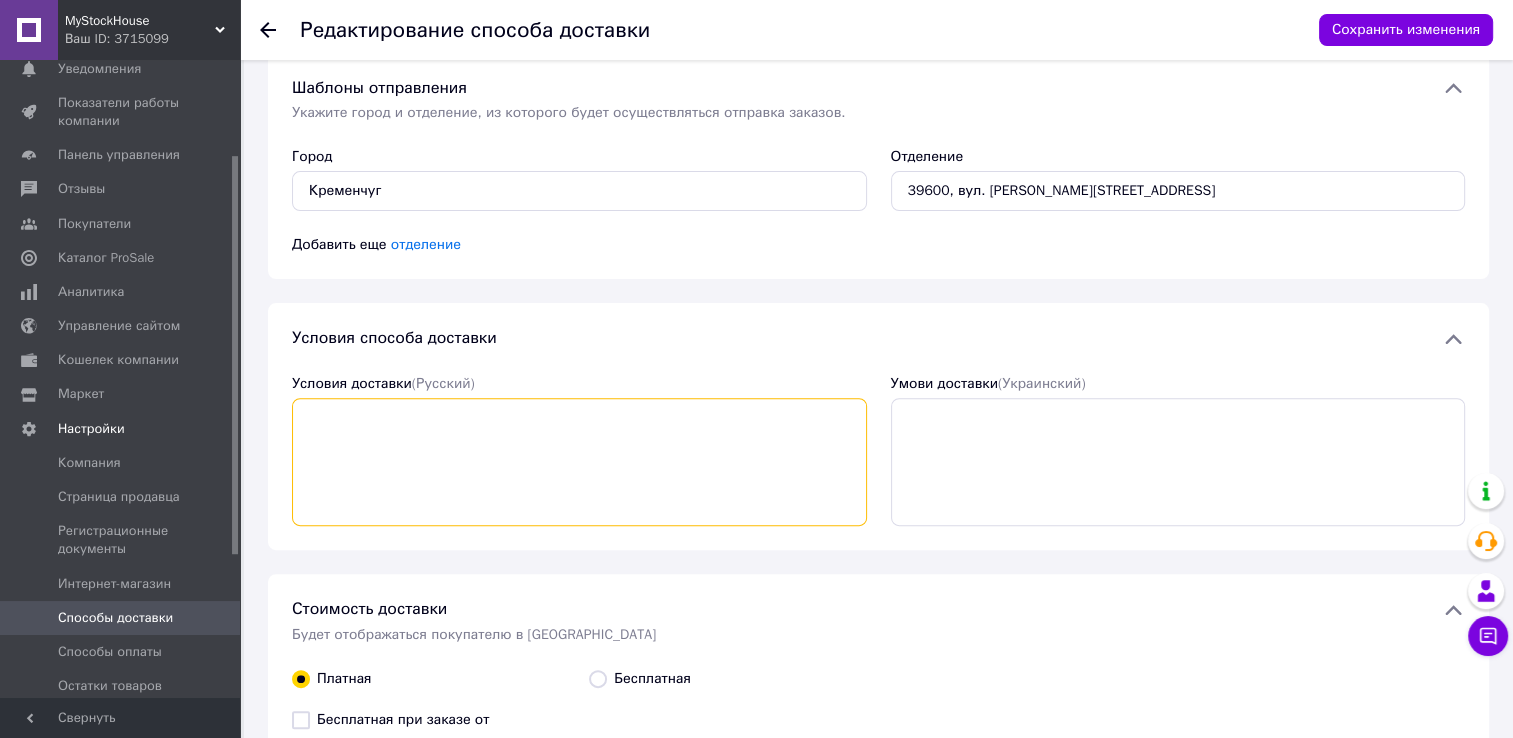 click on "Условия доставки  (Русский)" at bounding box center [579, 462] 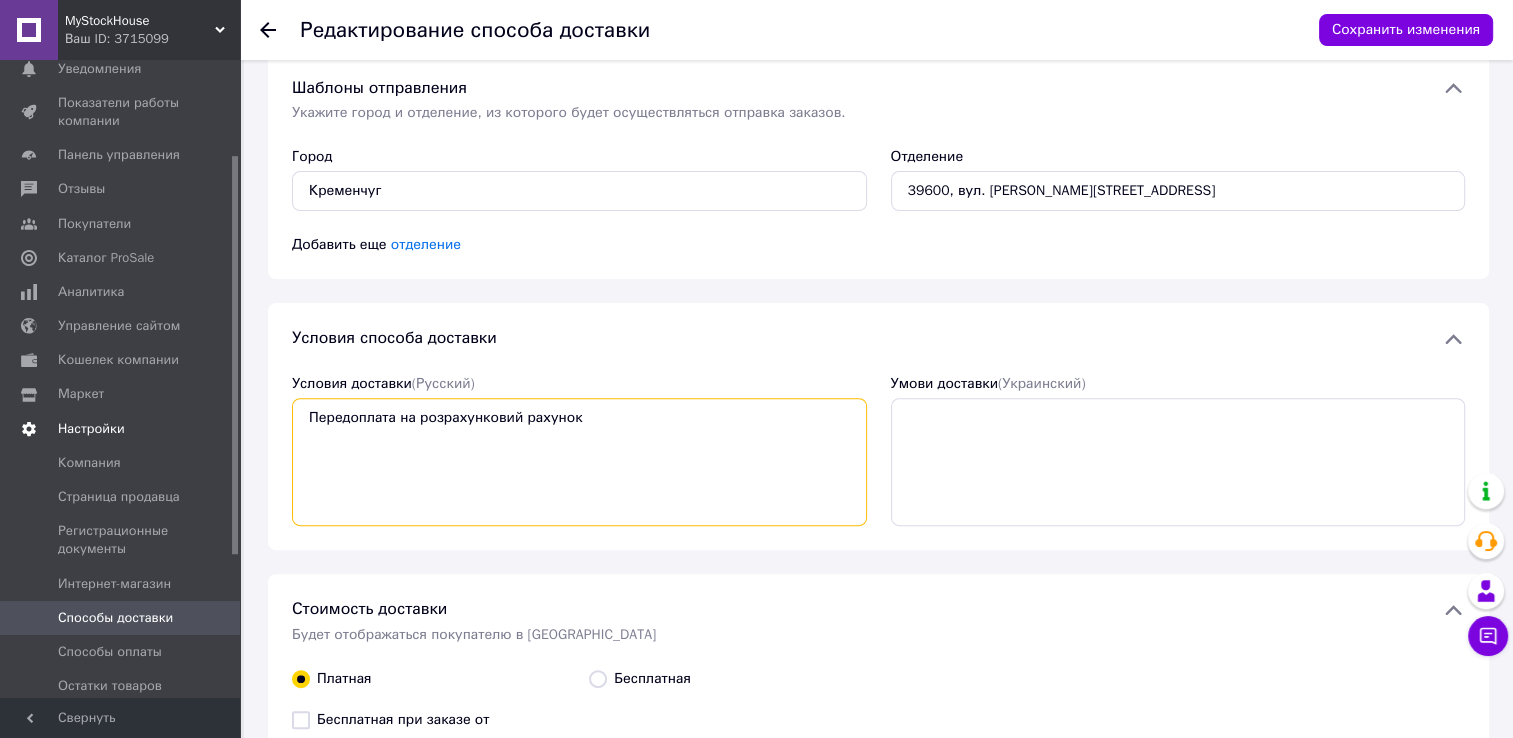 drag, startPoint x: 599, startPoint y: 426, endPoint x: 160, endPoint y: 424, distance: 439.00455 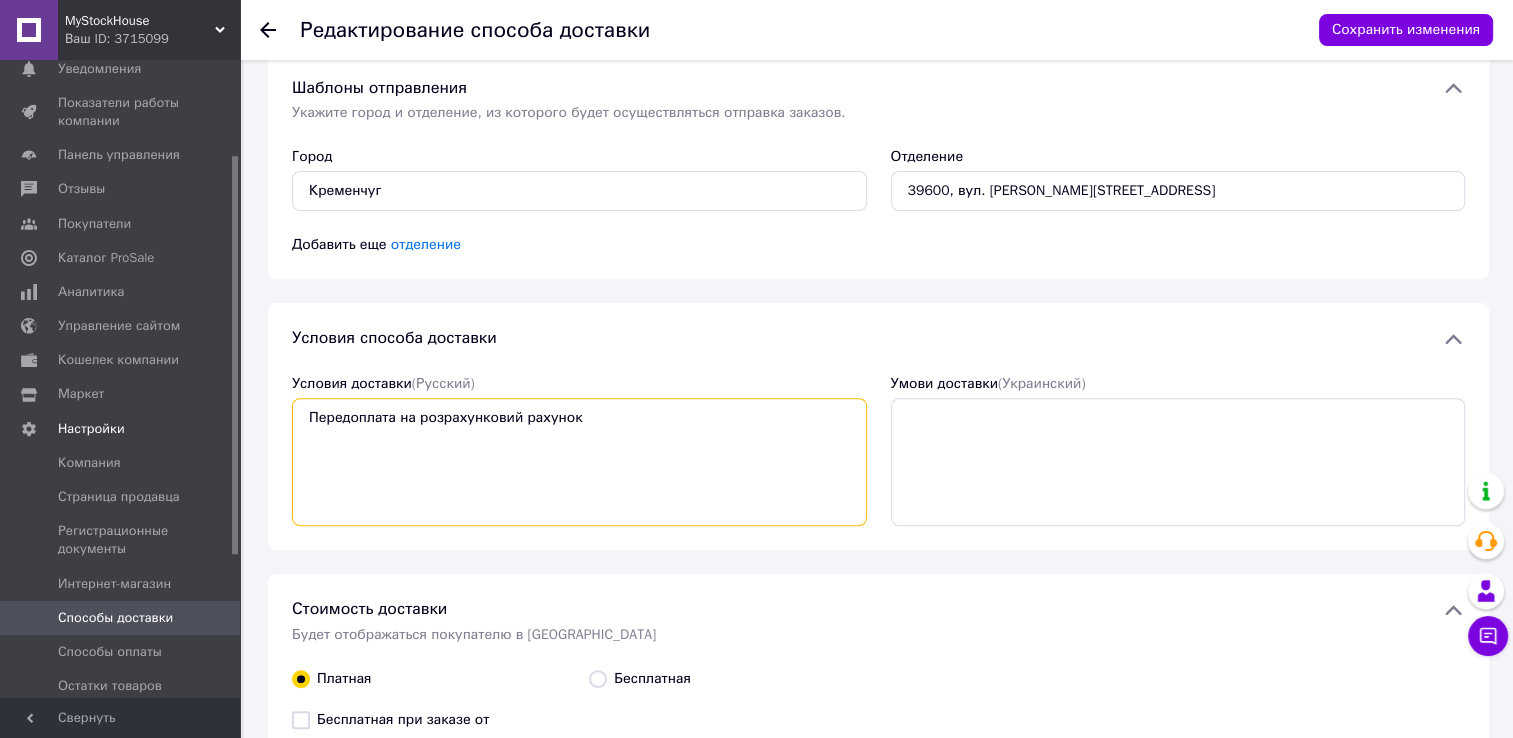 type on "Передоплата на розрахунковий рахунок" 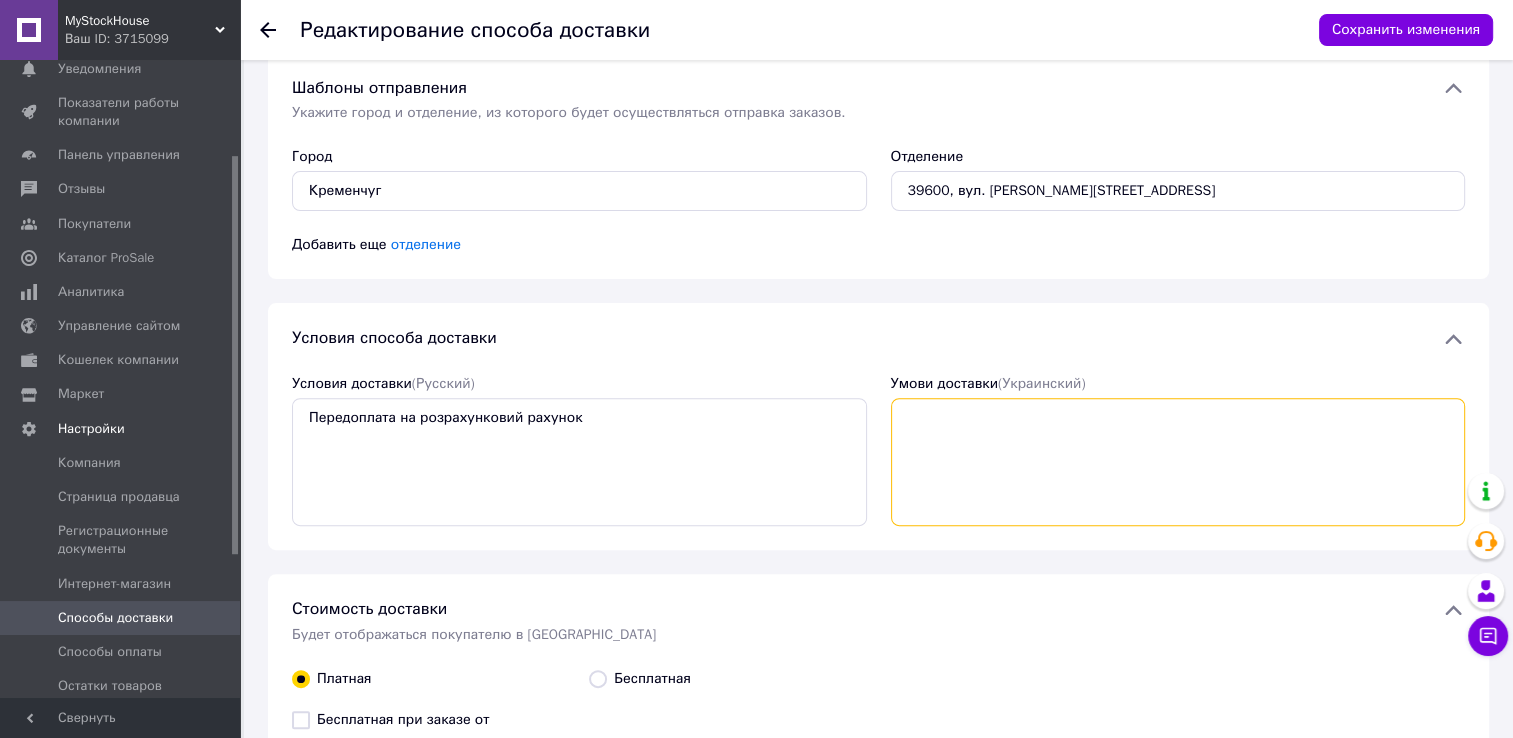 click on "Умови доставки  (Украинский)" at bounding box center [1178, 462] 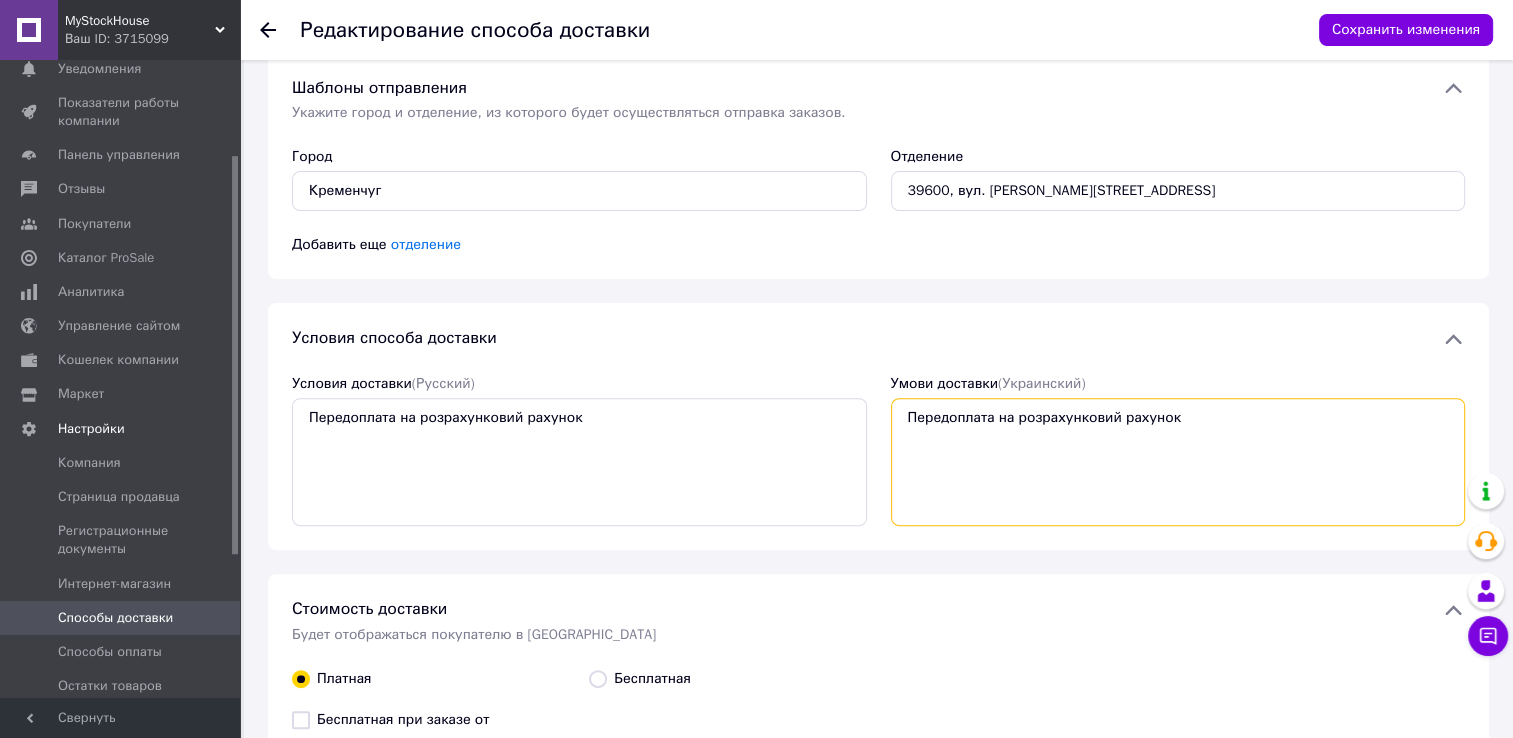 type on "Передоплата на розрахунковий рахунок" 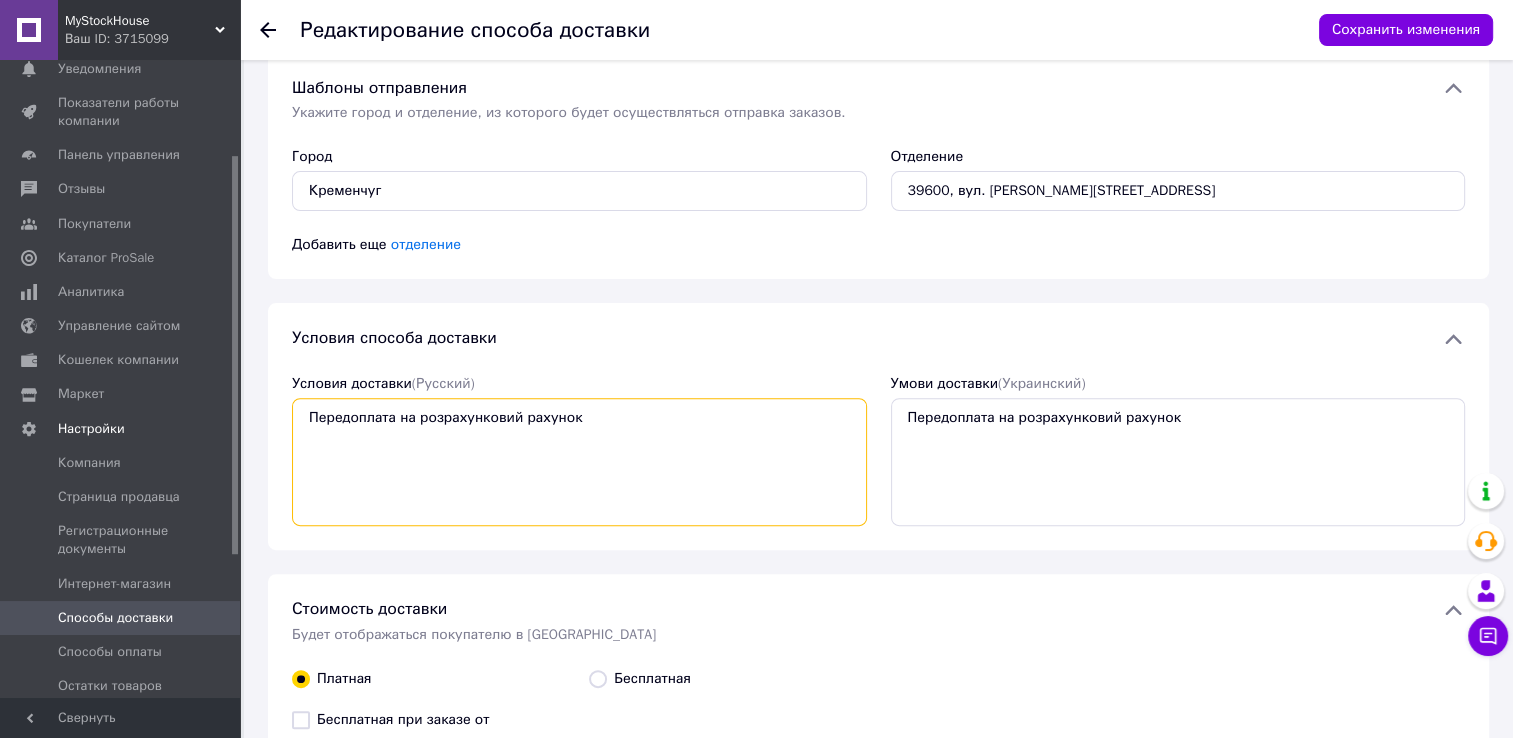 drag, startPoint x: 601, startPoint y: 417, endPoint x: 335, endPoint y: 420, distance: 266.0169 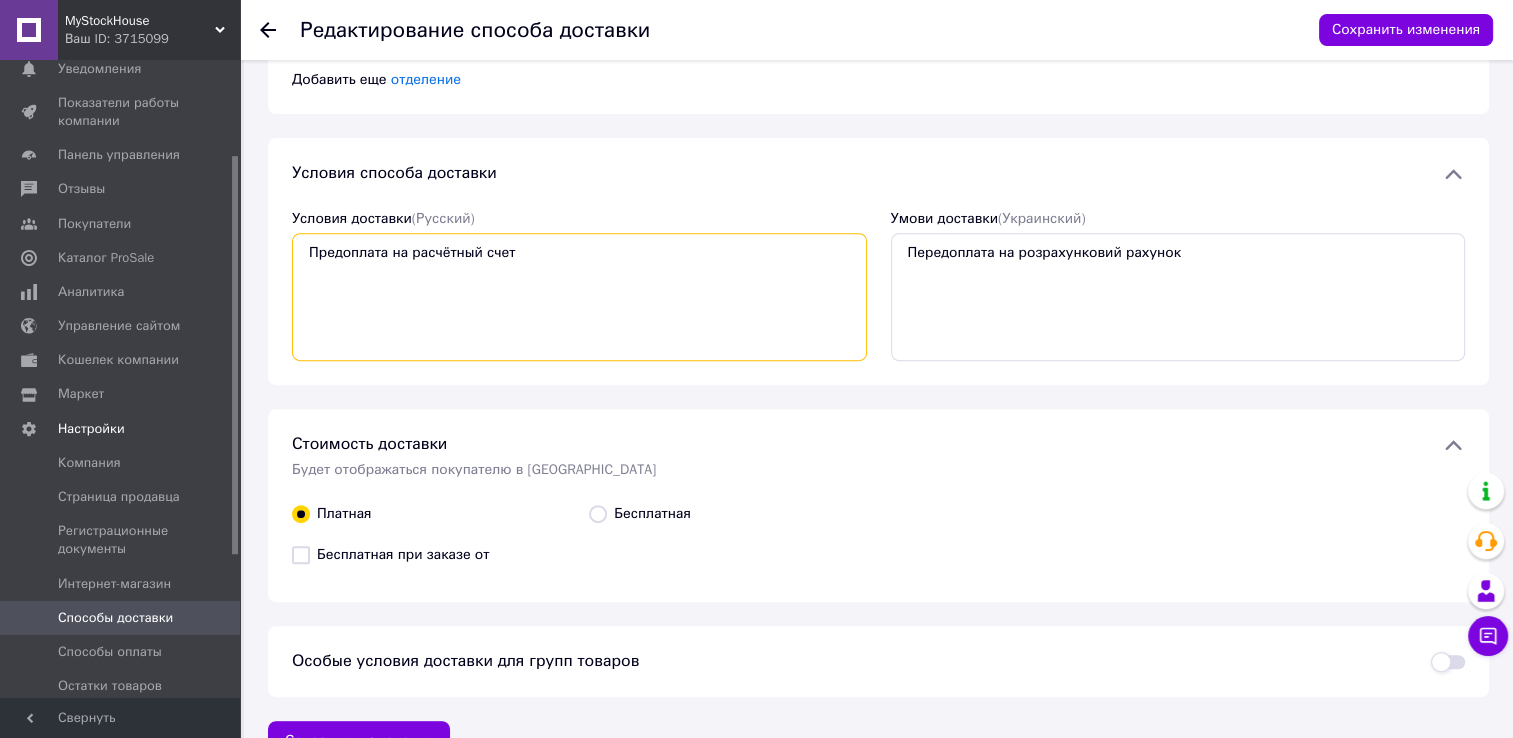 scroll, scrollTop: 805, scrollLeft: 0, axis: vertical 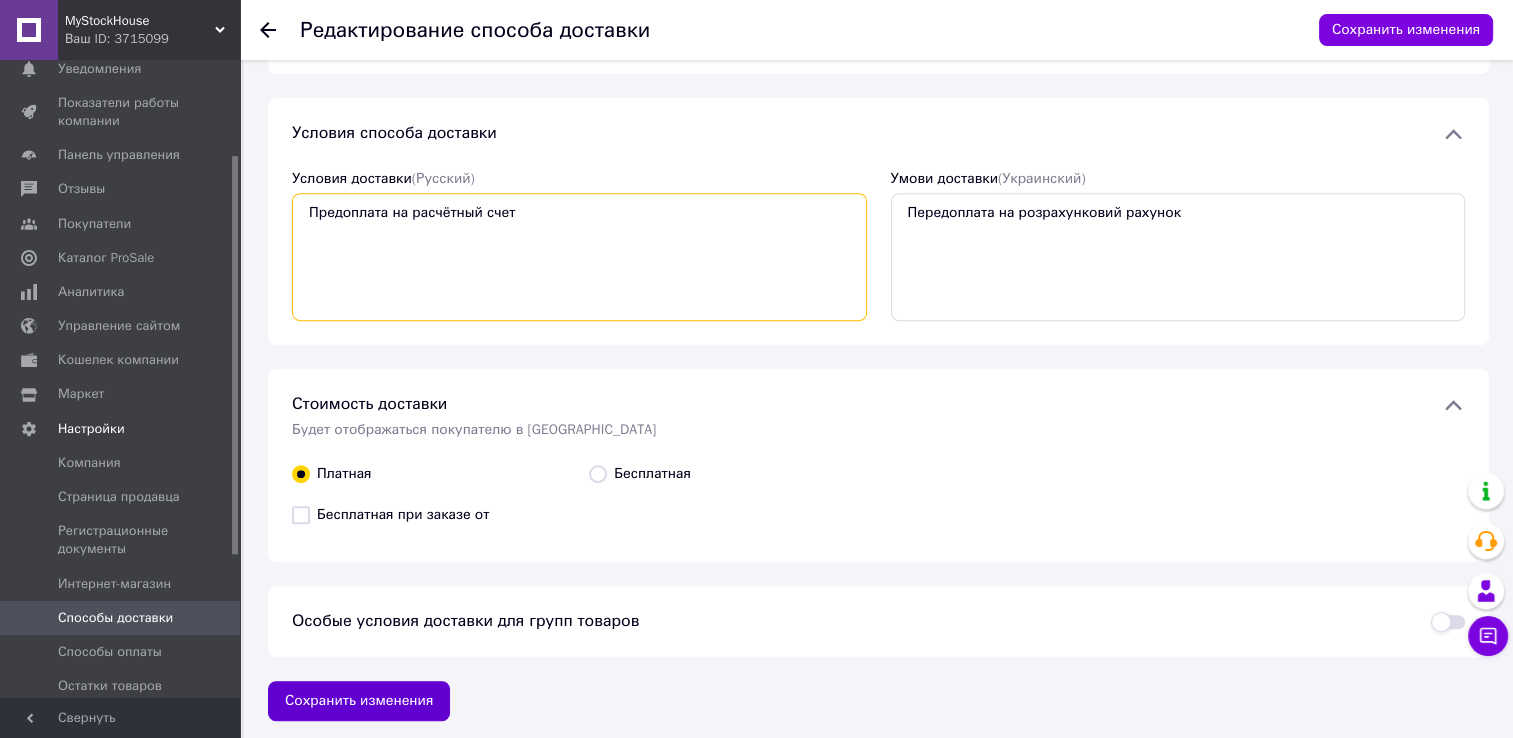 type on "Предоплата на расчётный счет" 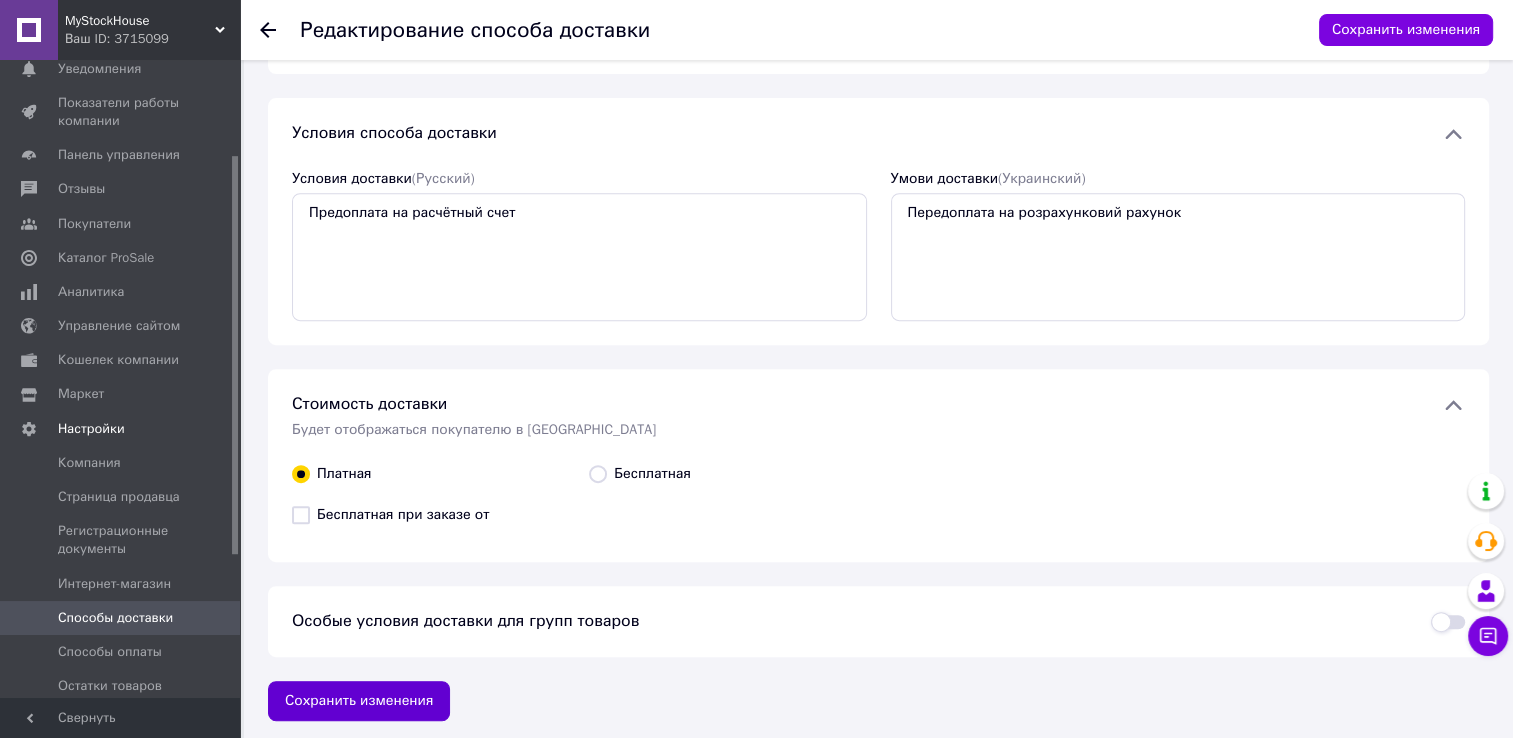 click on "Сохранить изменения" at bounding box center (359, 701) 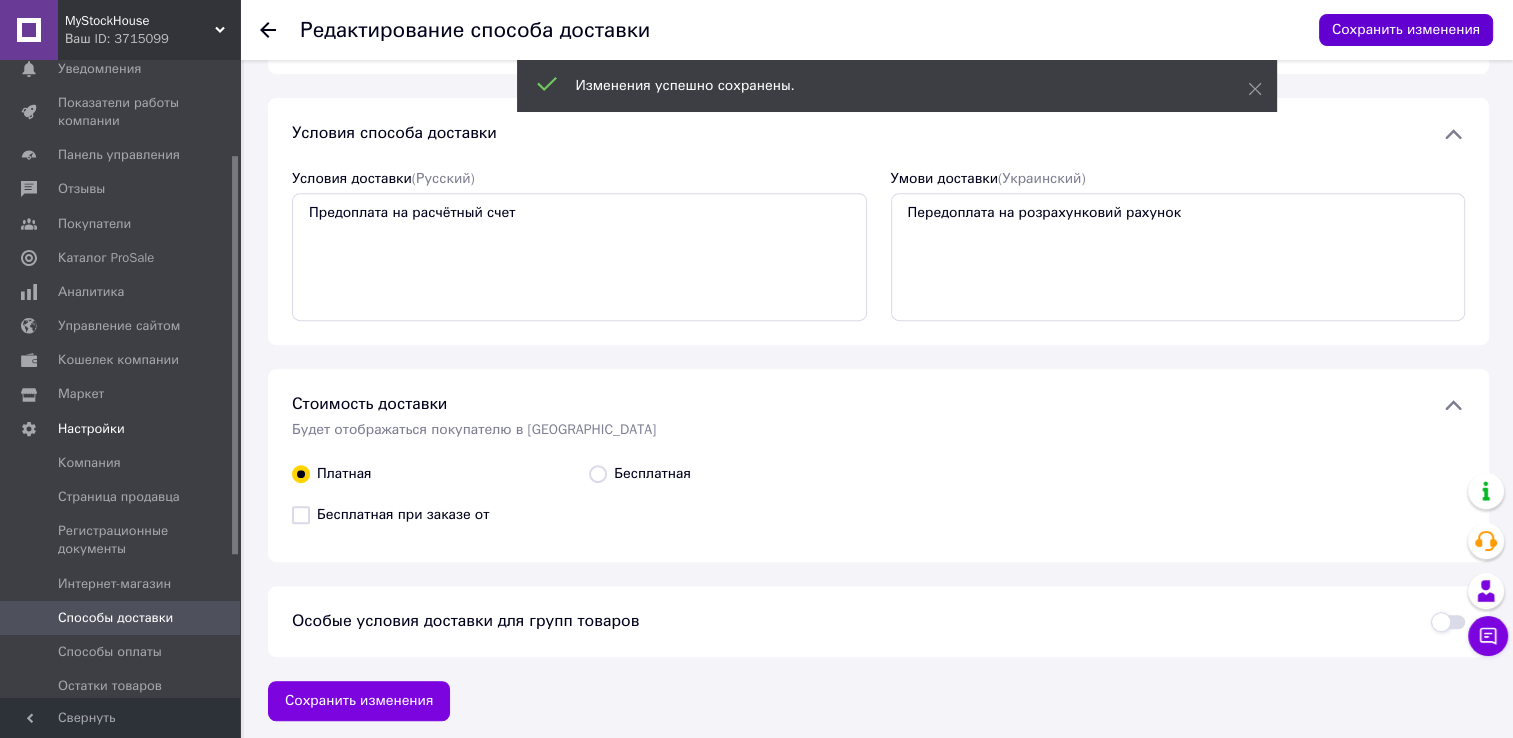 click on "Сохранить изменения" at bounding box center [1406, 30] 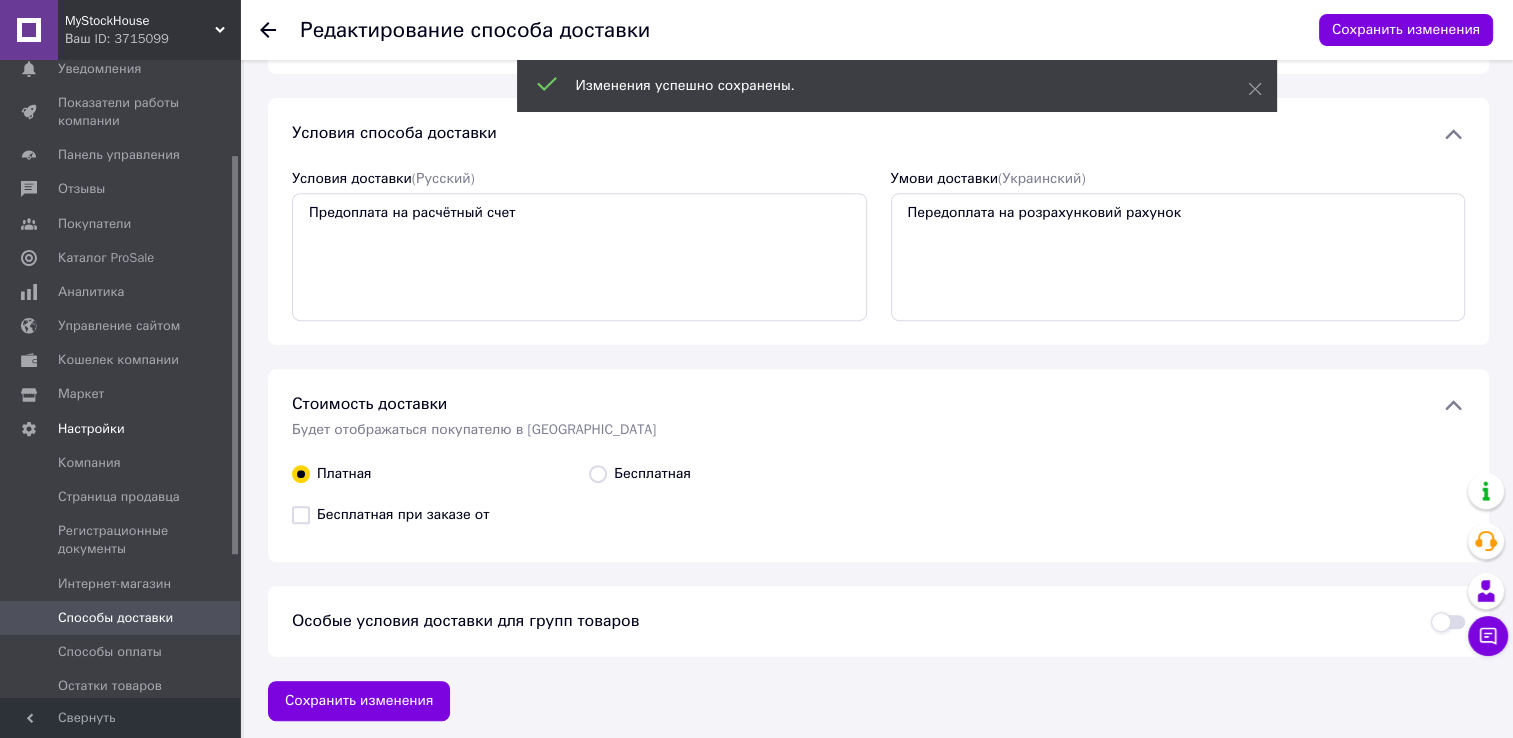 click 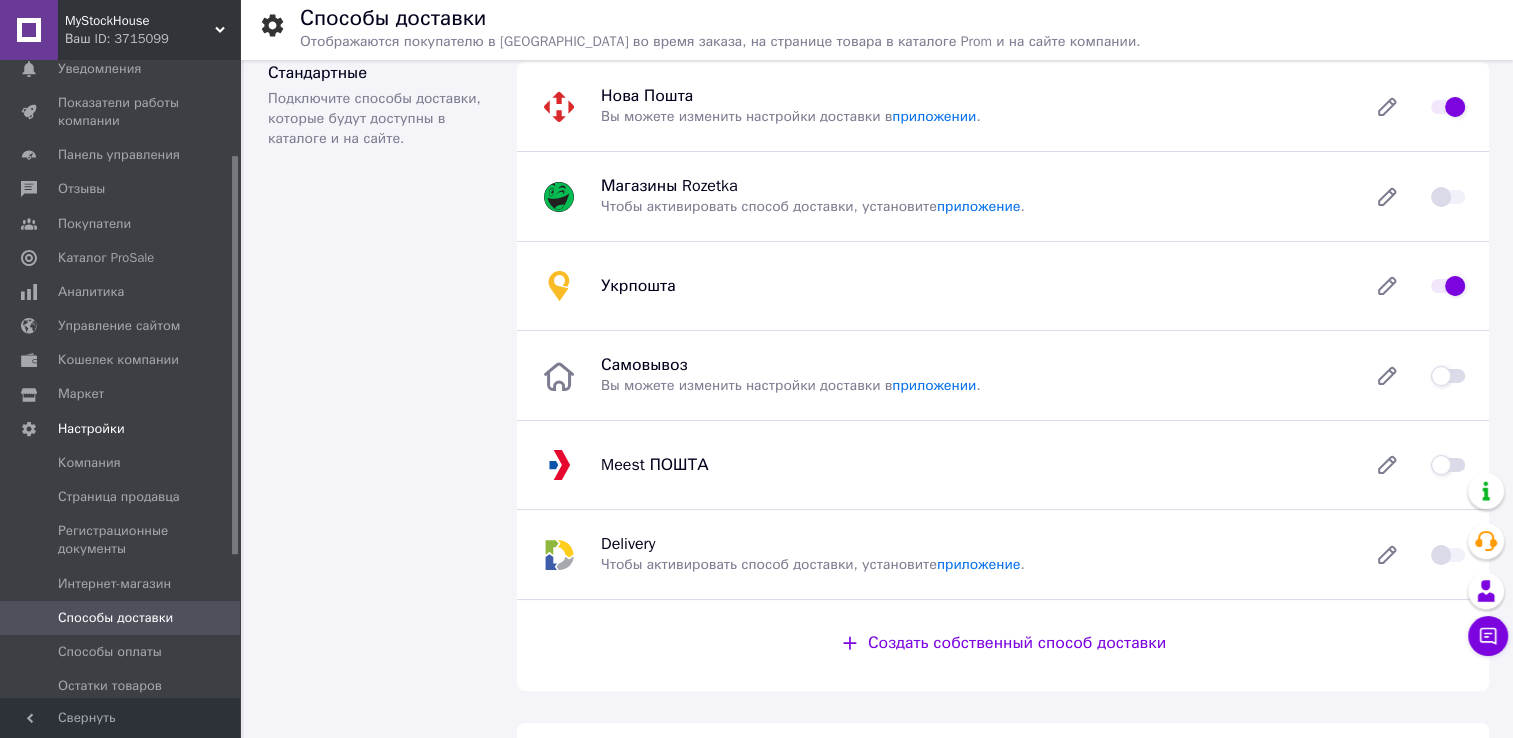 scroll, scrollTop: 0, scrollLeft: 0, axis: both 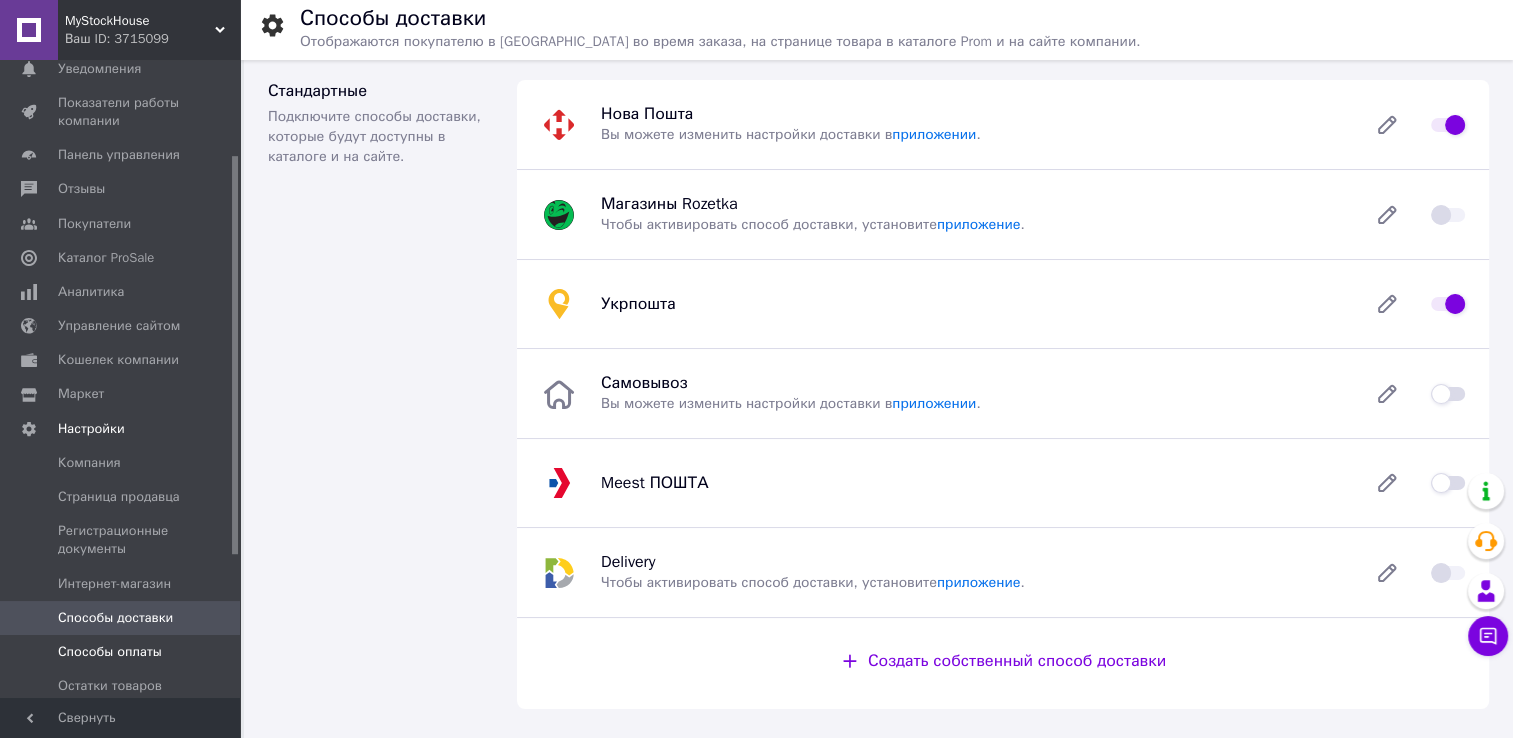 click on "Способы оплаты" at bounding box center (110, 652) 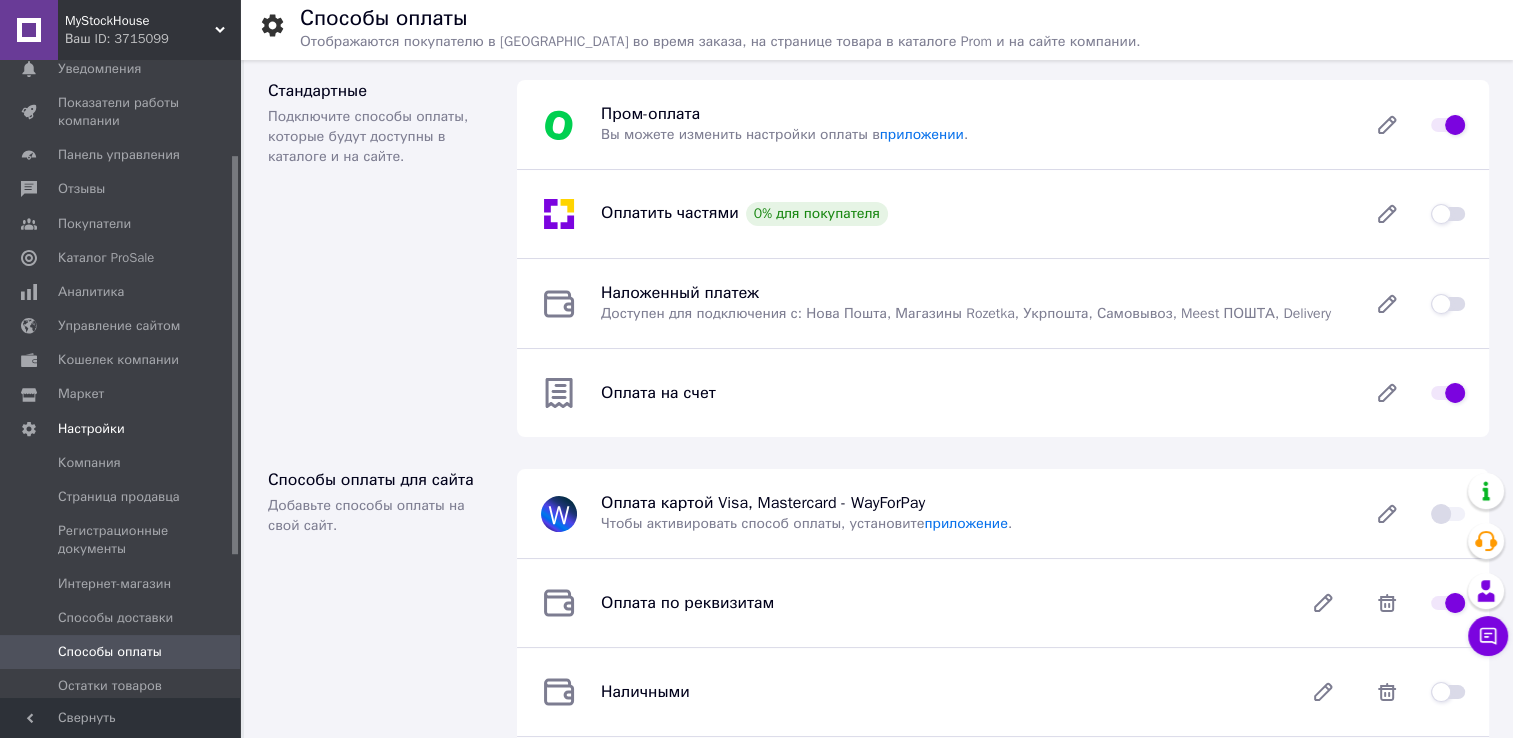 scroll, scrollTop: 100, scrollLeft: 0, axis: vertical 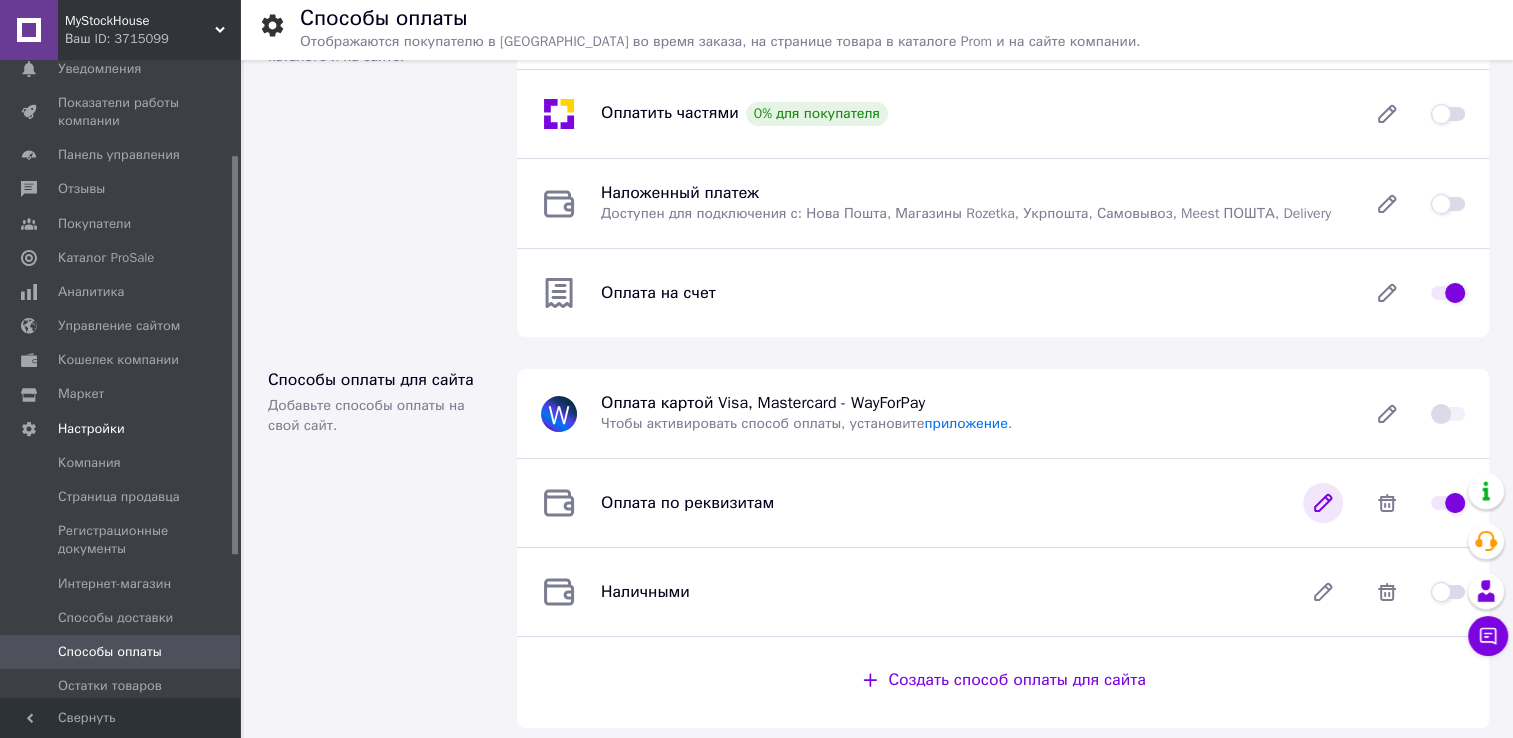 click 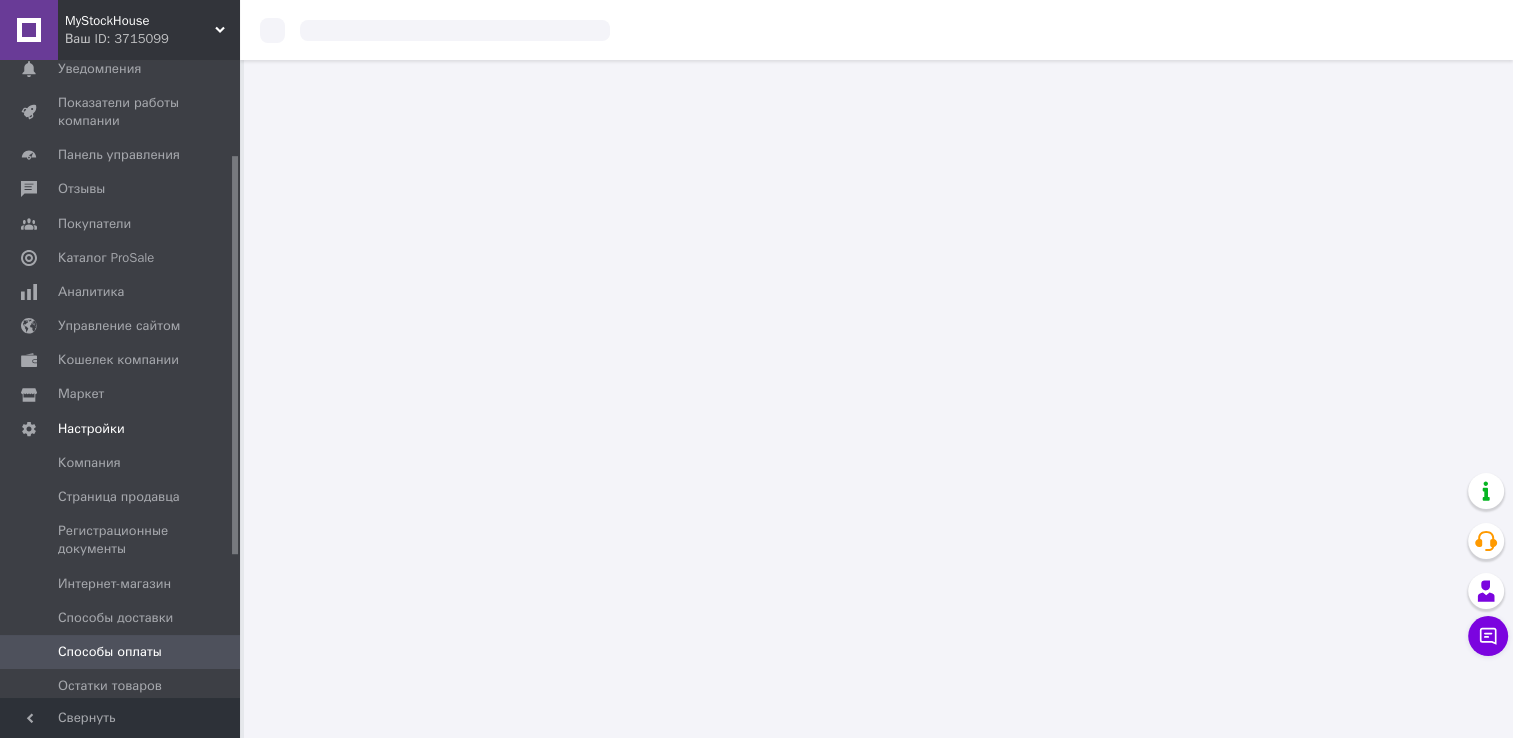 scroll, scrollTop: 0, scrollLeft: 0, axis: both 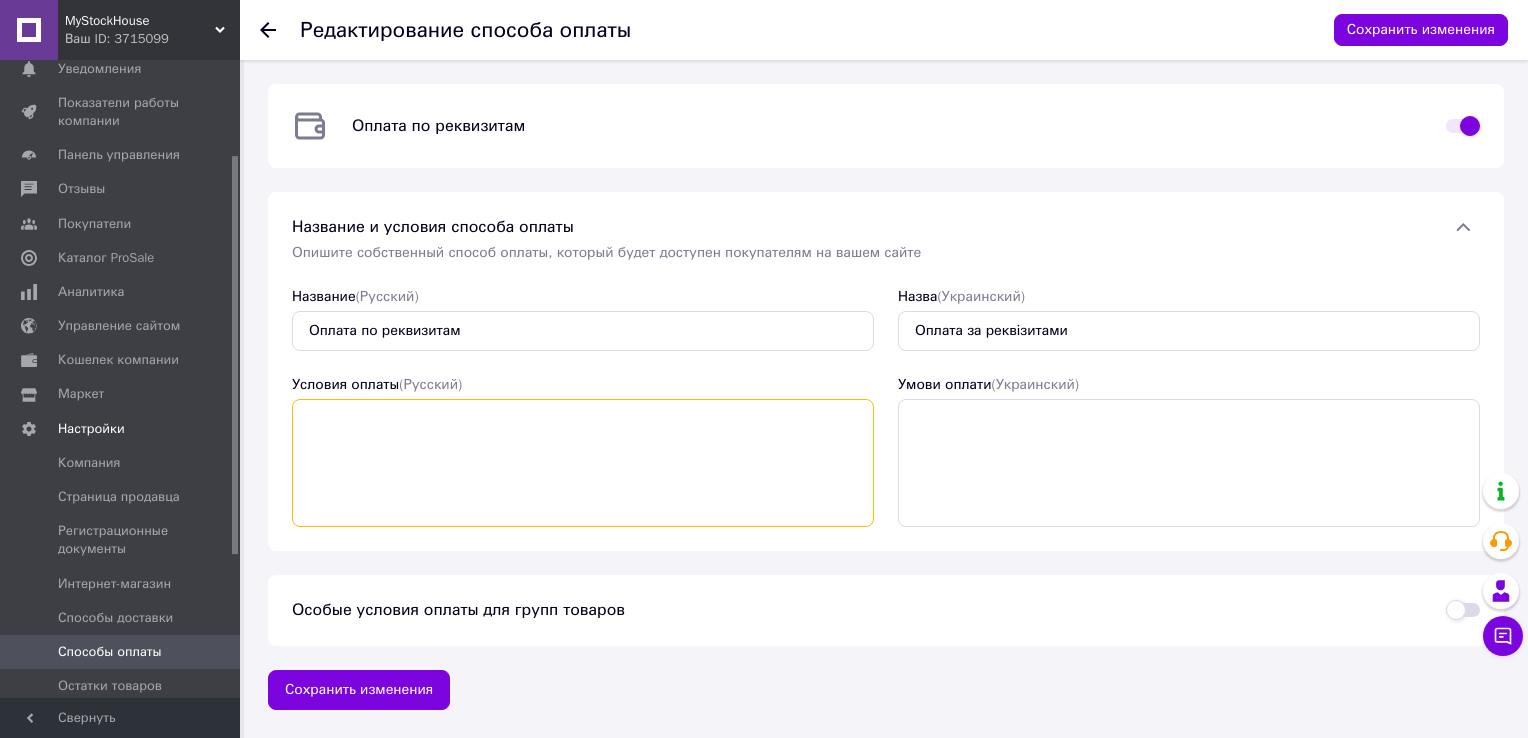 click on "Условия оплаты  (Русский)" at bounding box center [583, 463] 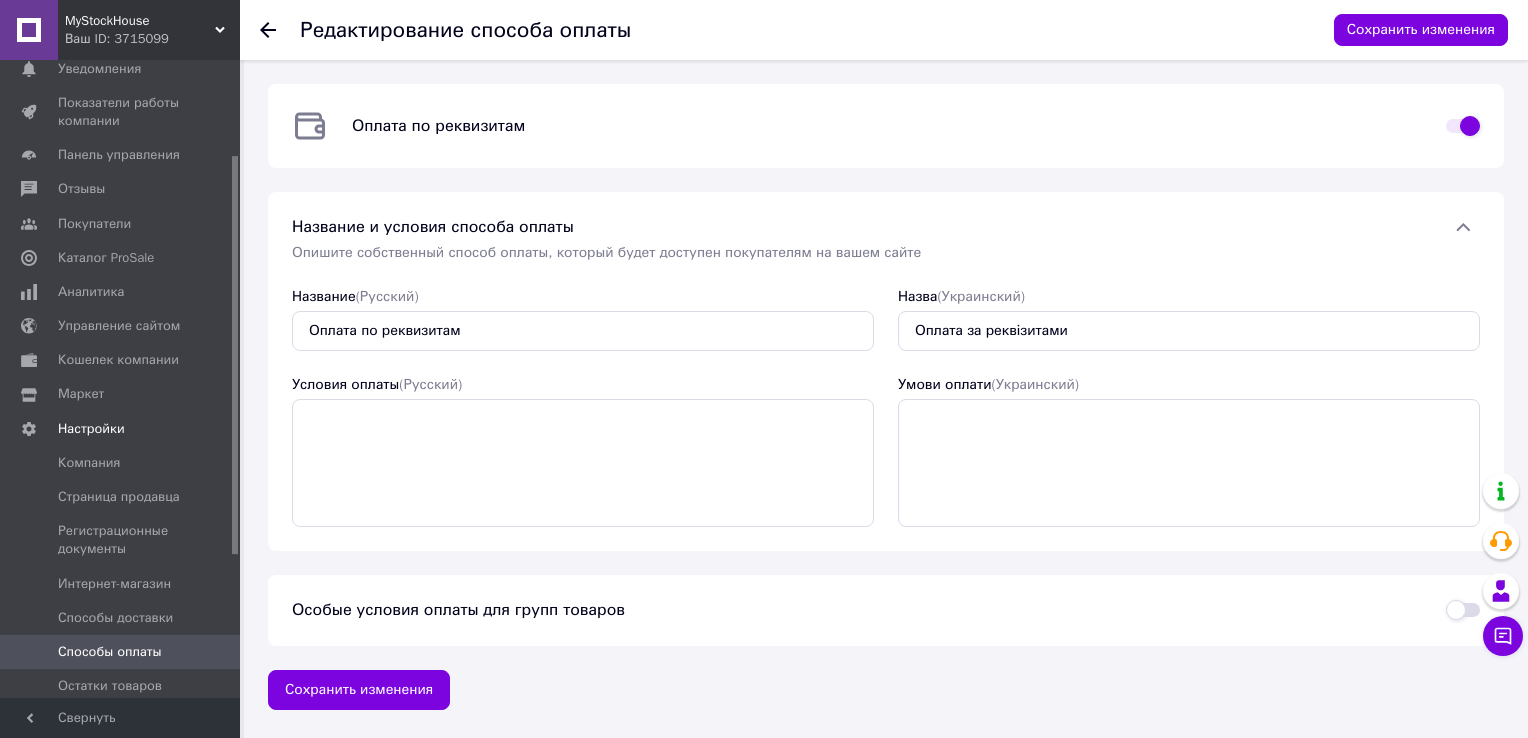 click 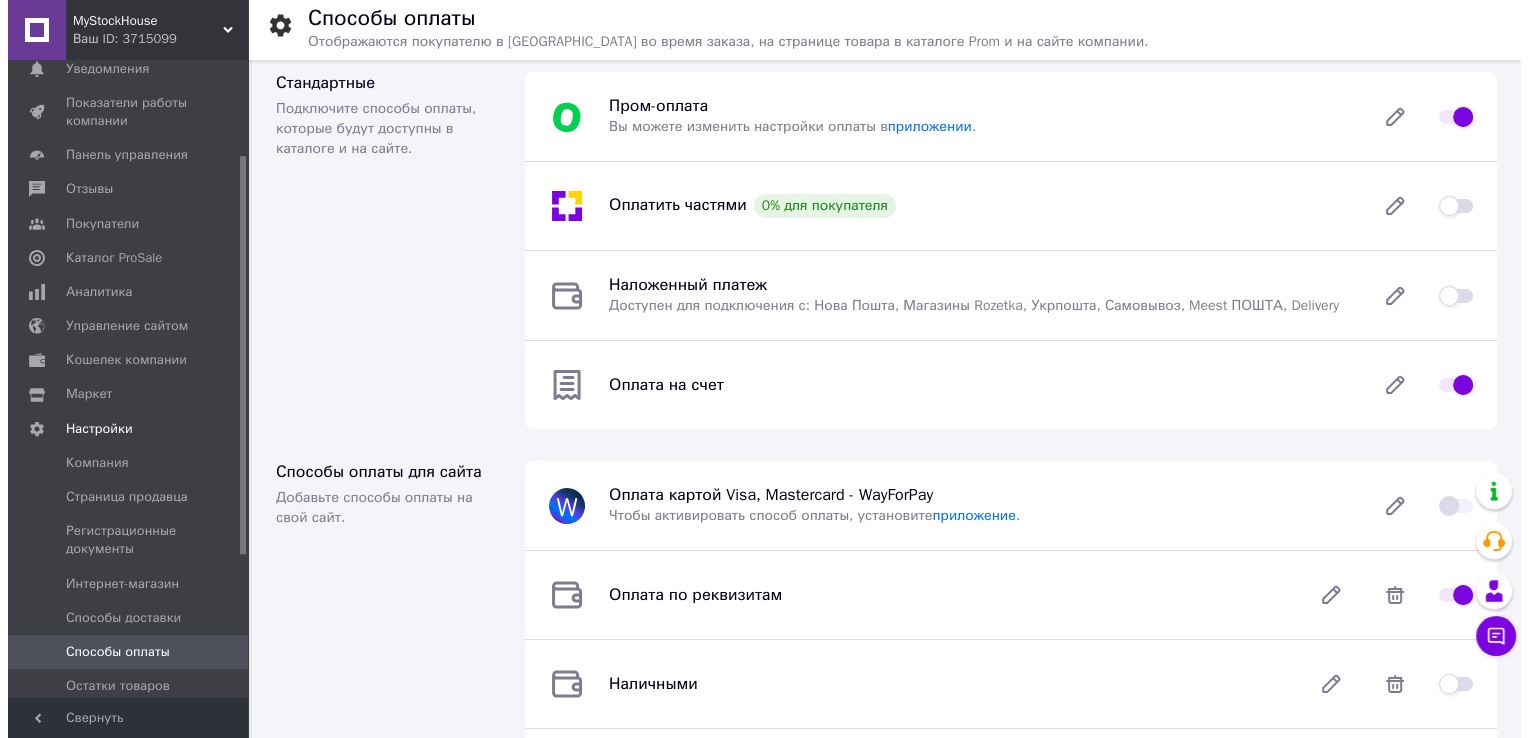 scroll, scrollTop: 0, scrollLeft: 0, axis: both 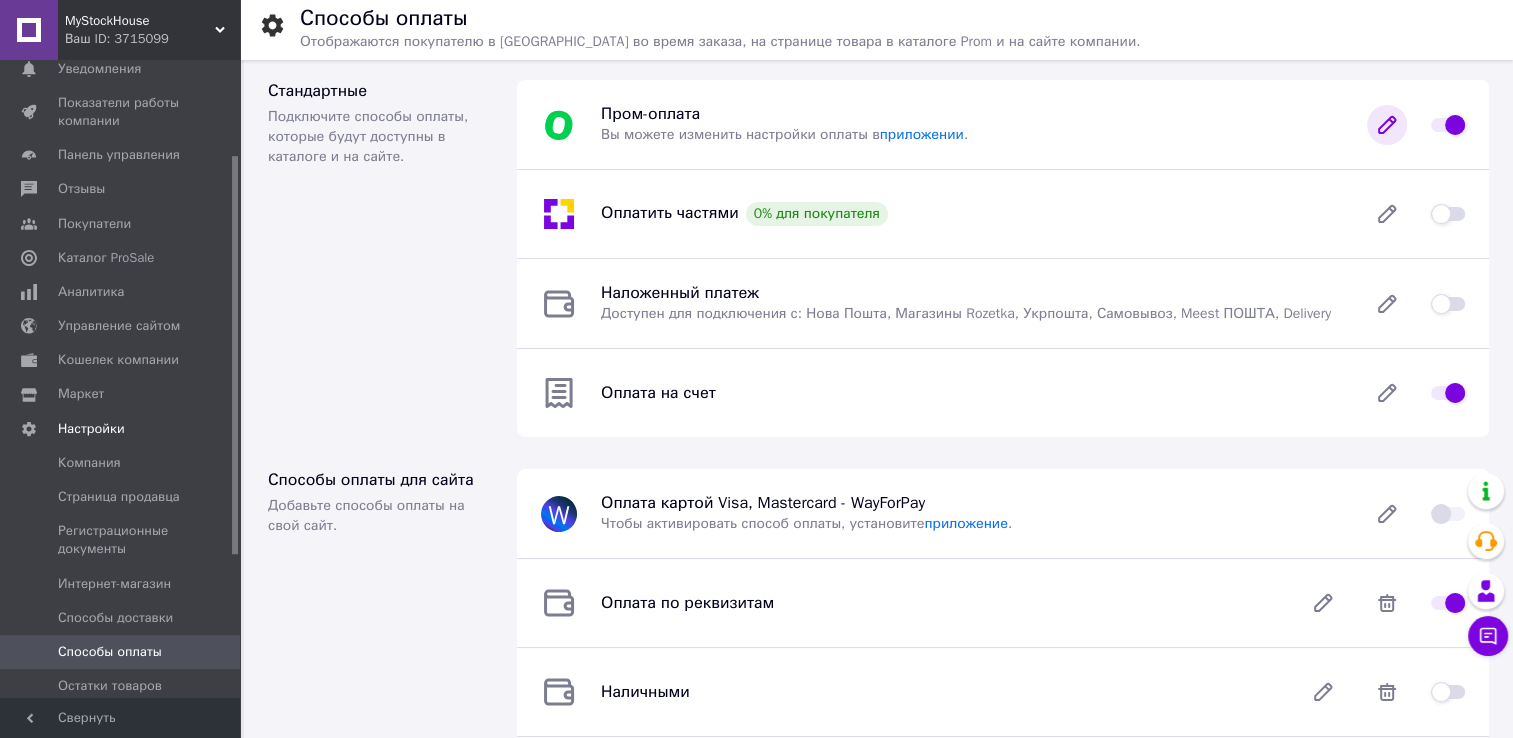 click 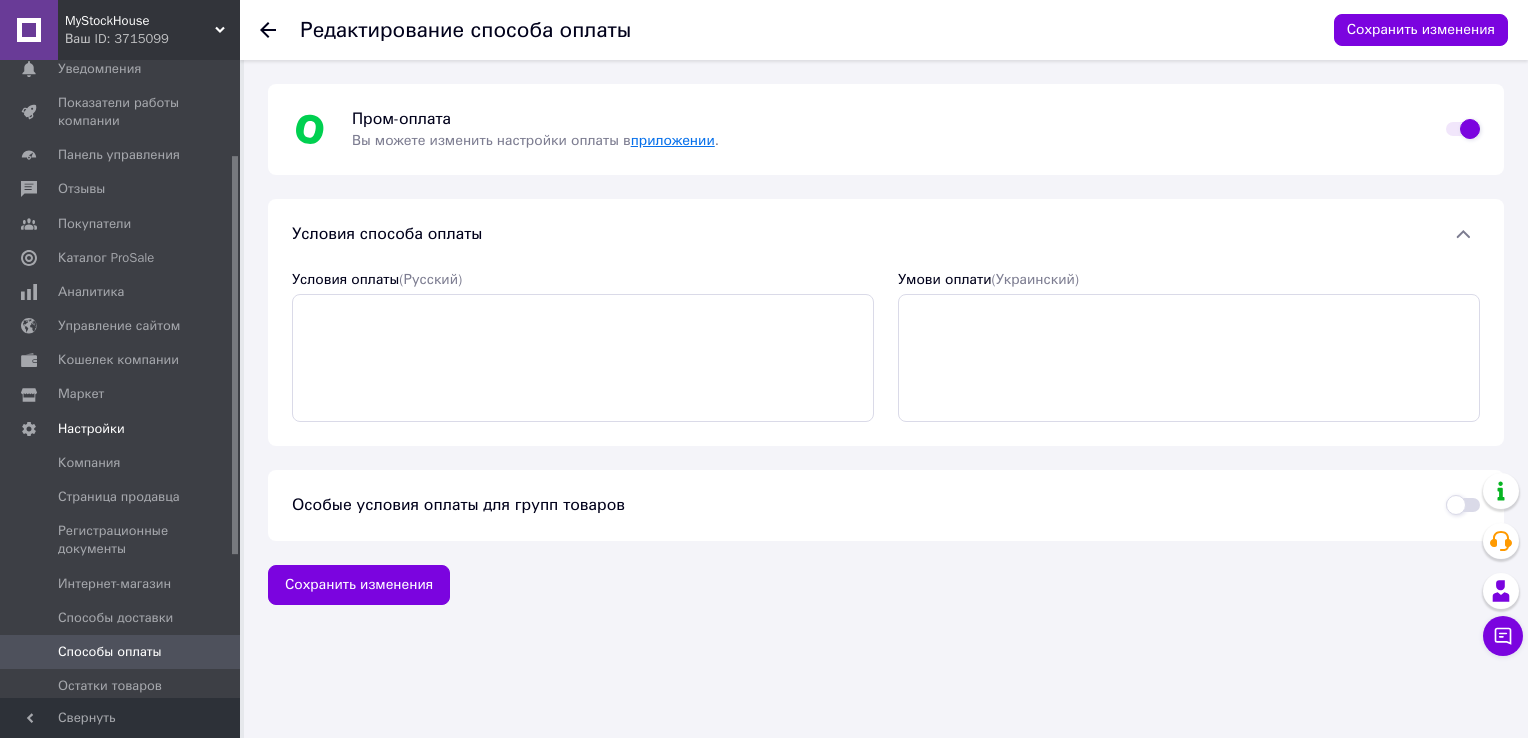 click on "приложении" at bounding box center (673, 140) 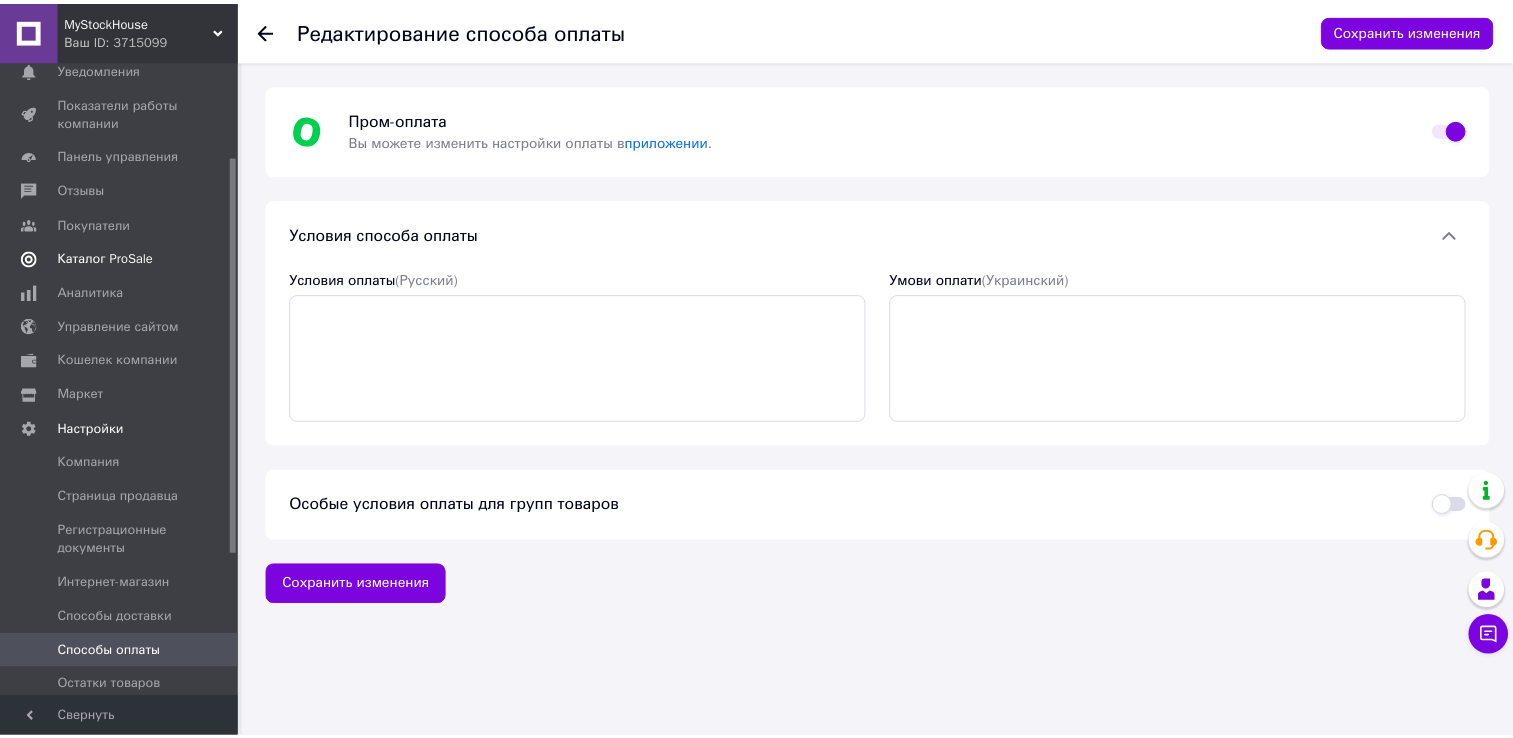 scroll, scrollTop: 0, scrollLeft: 0, axis: both 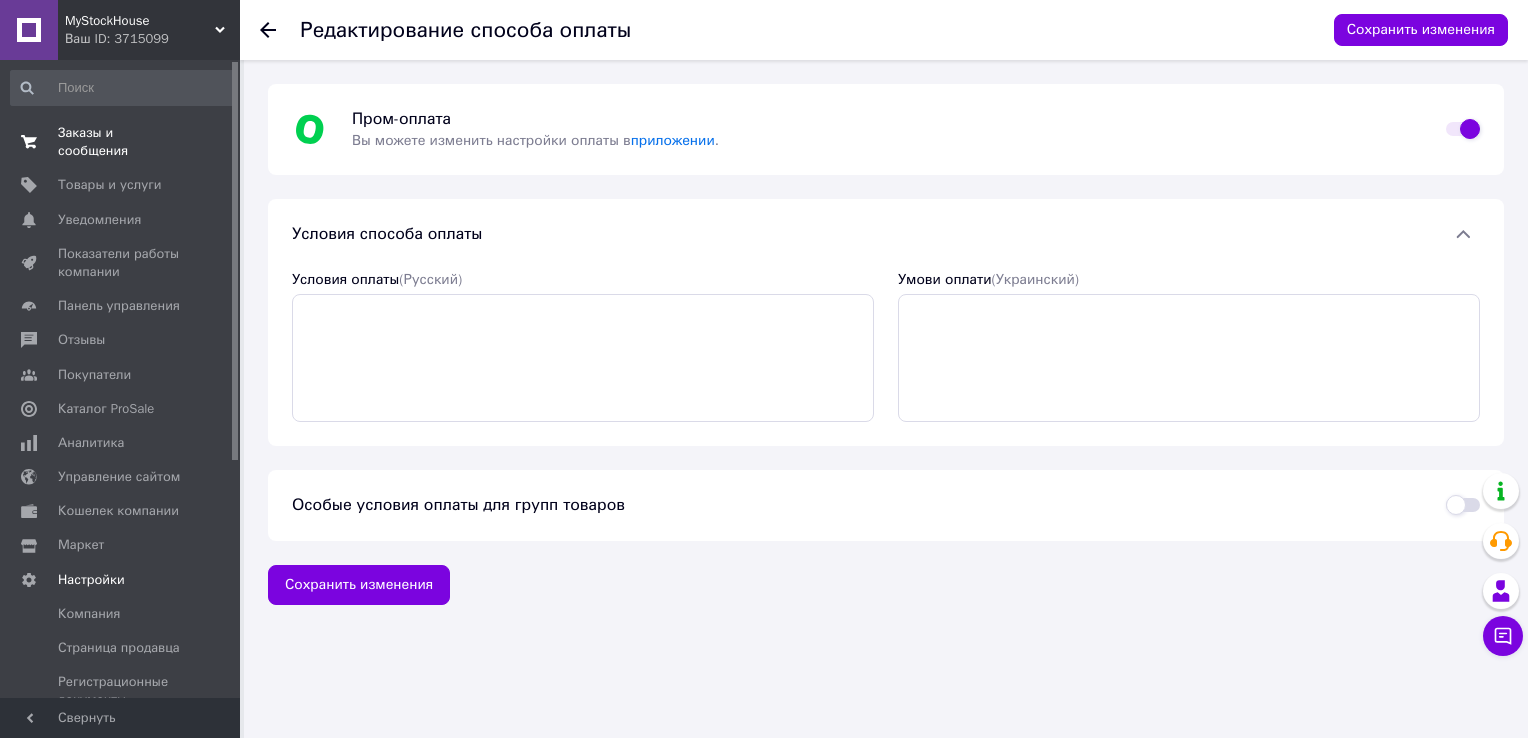 click on "Заказы и сообщения" at bounding box center [121, 142] 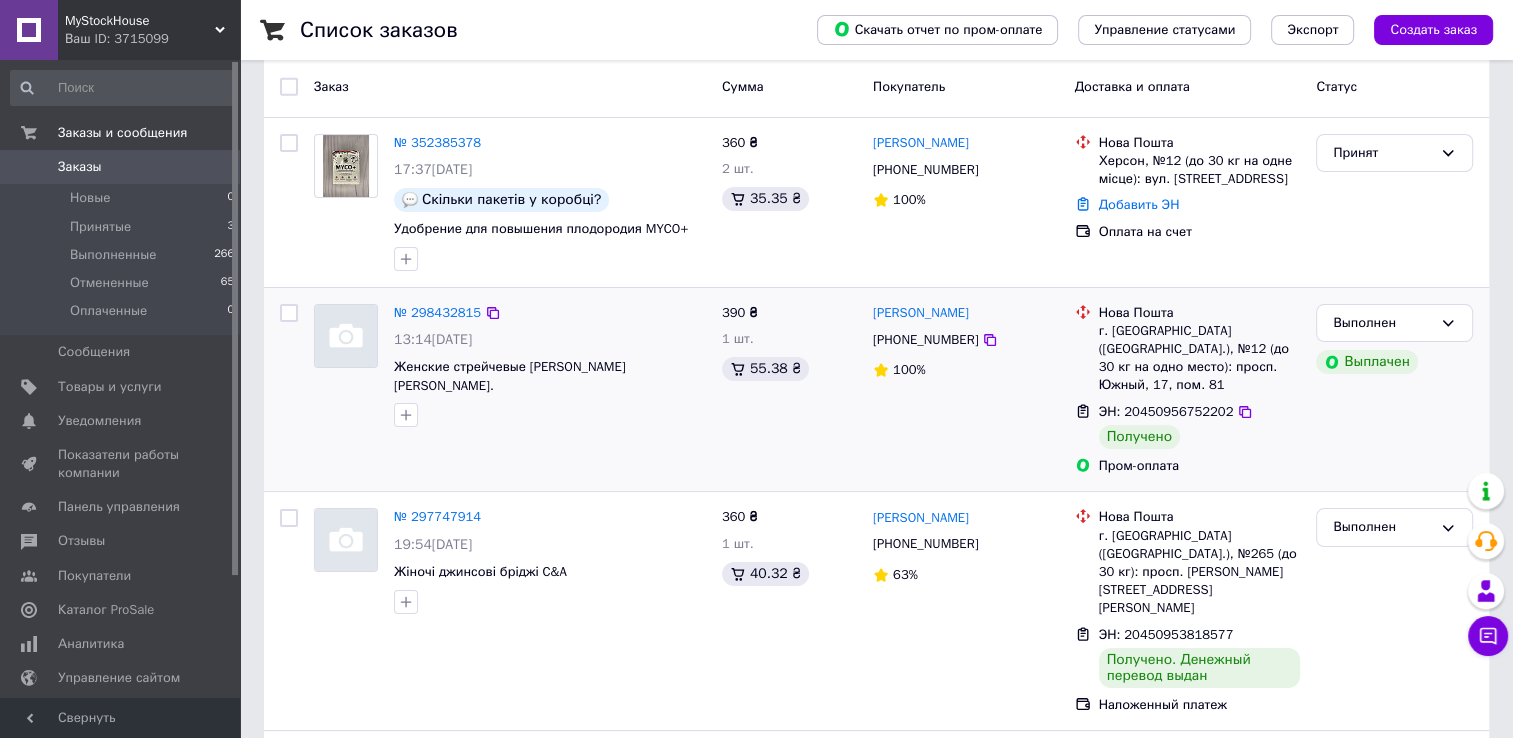 scroll, scrollTop: 0, scrollLeft: 0, axis: both 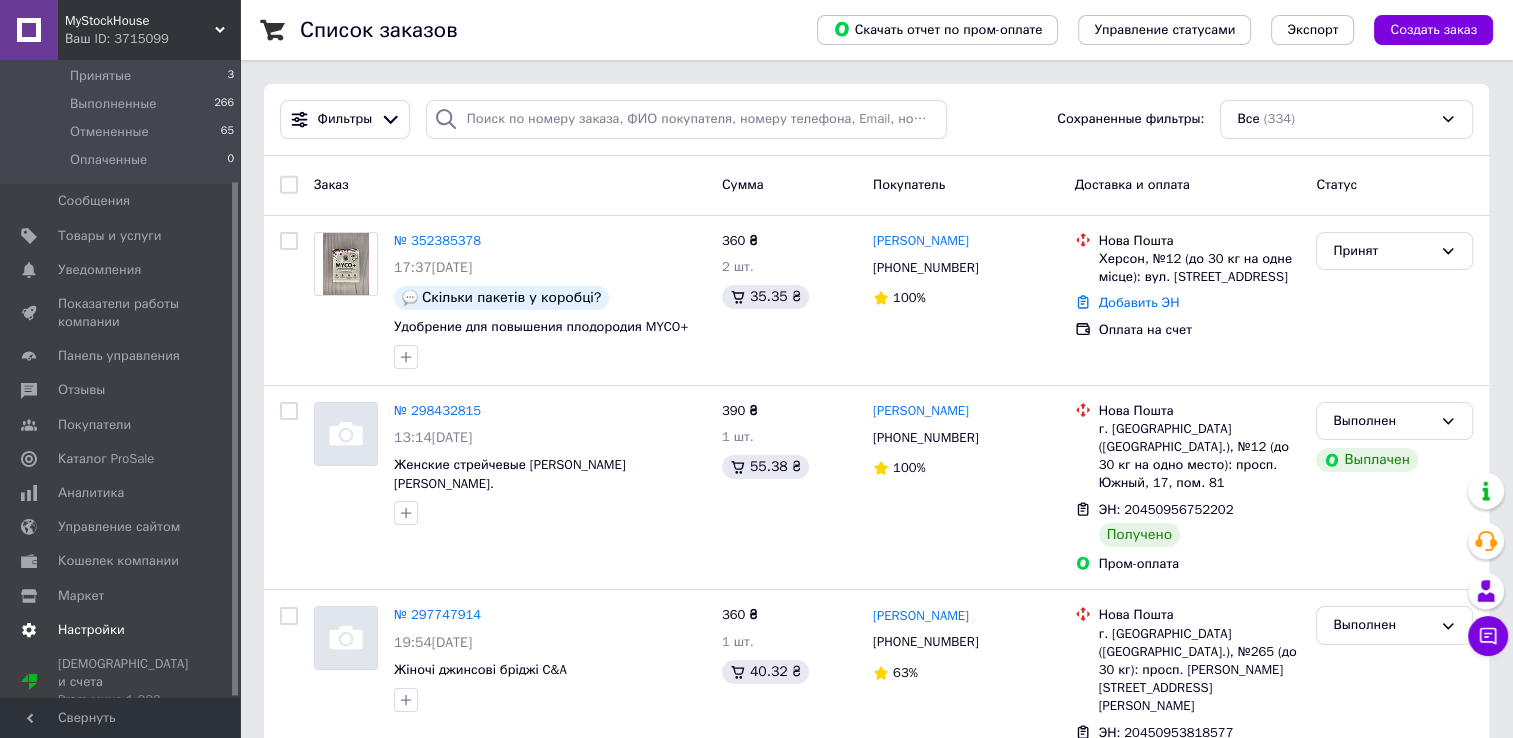 click on "Настройки" at bounding box center (91, 630) 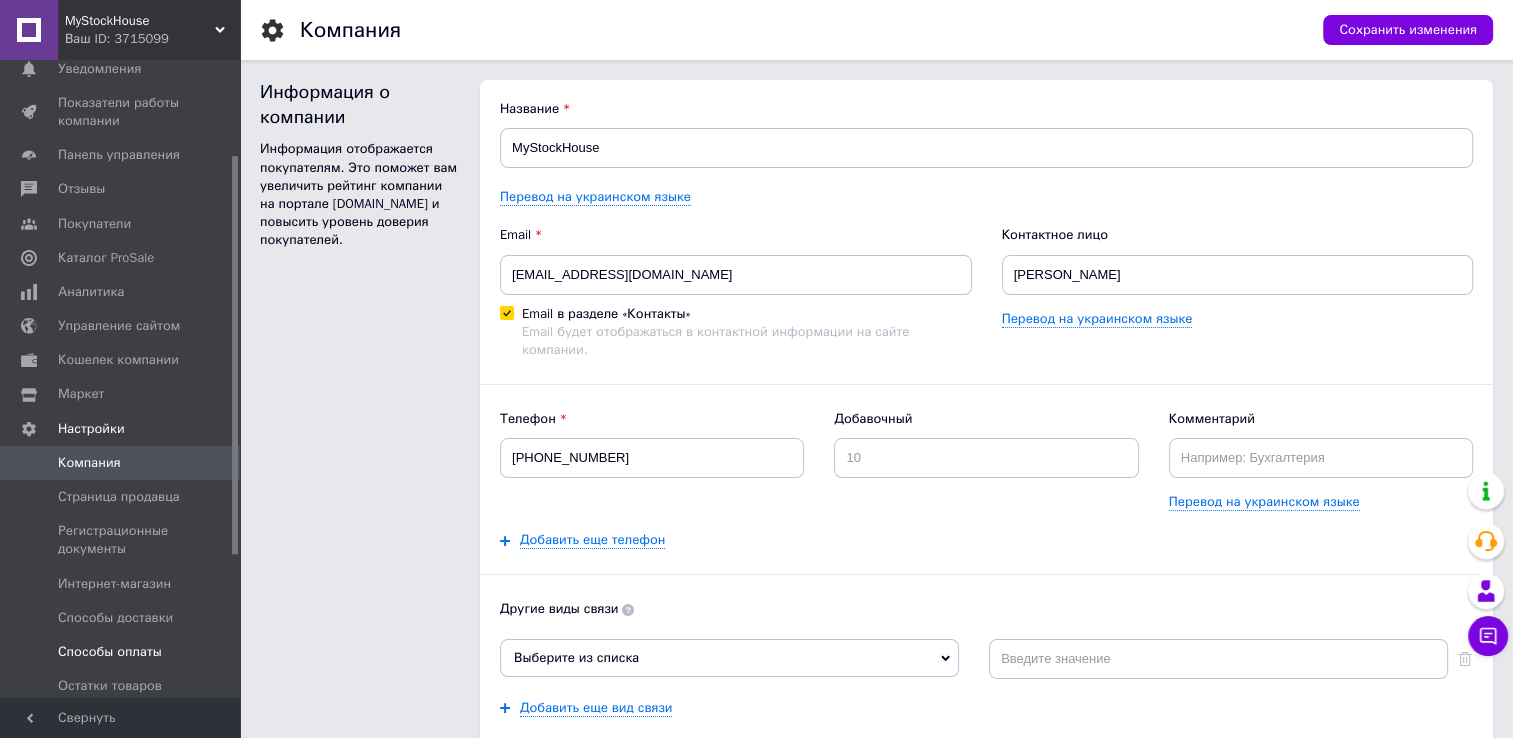 scroll, scrollTop: 0, scrollLeft: 0, axis: both 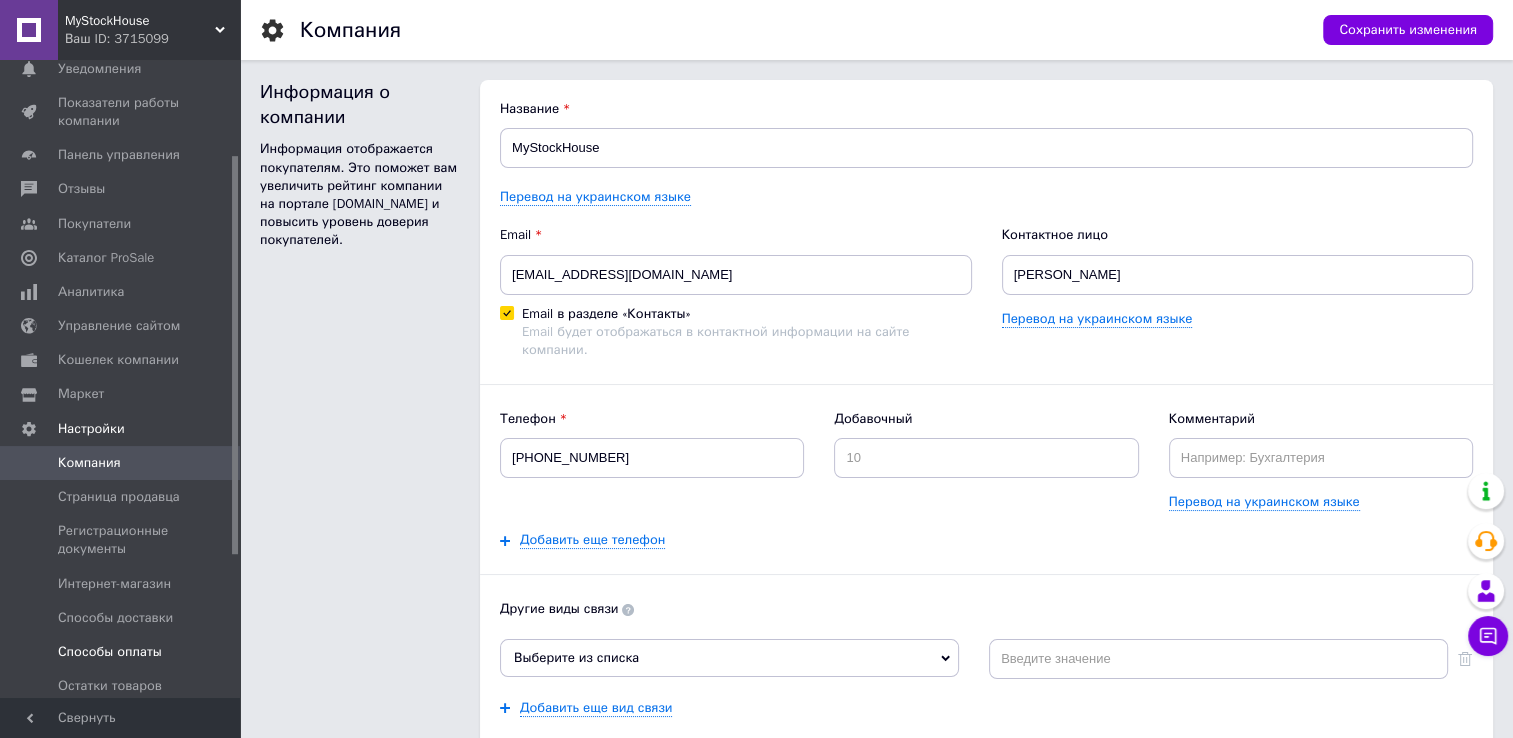 click on "Способы оплаты" at bounding box center [110, 652] 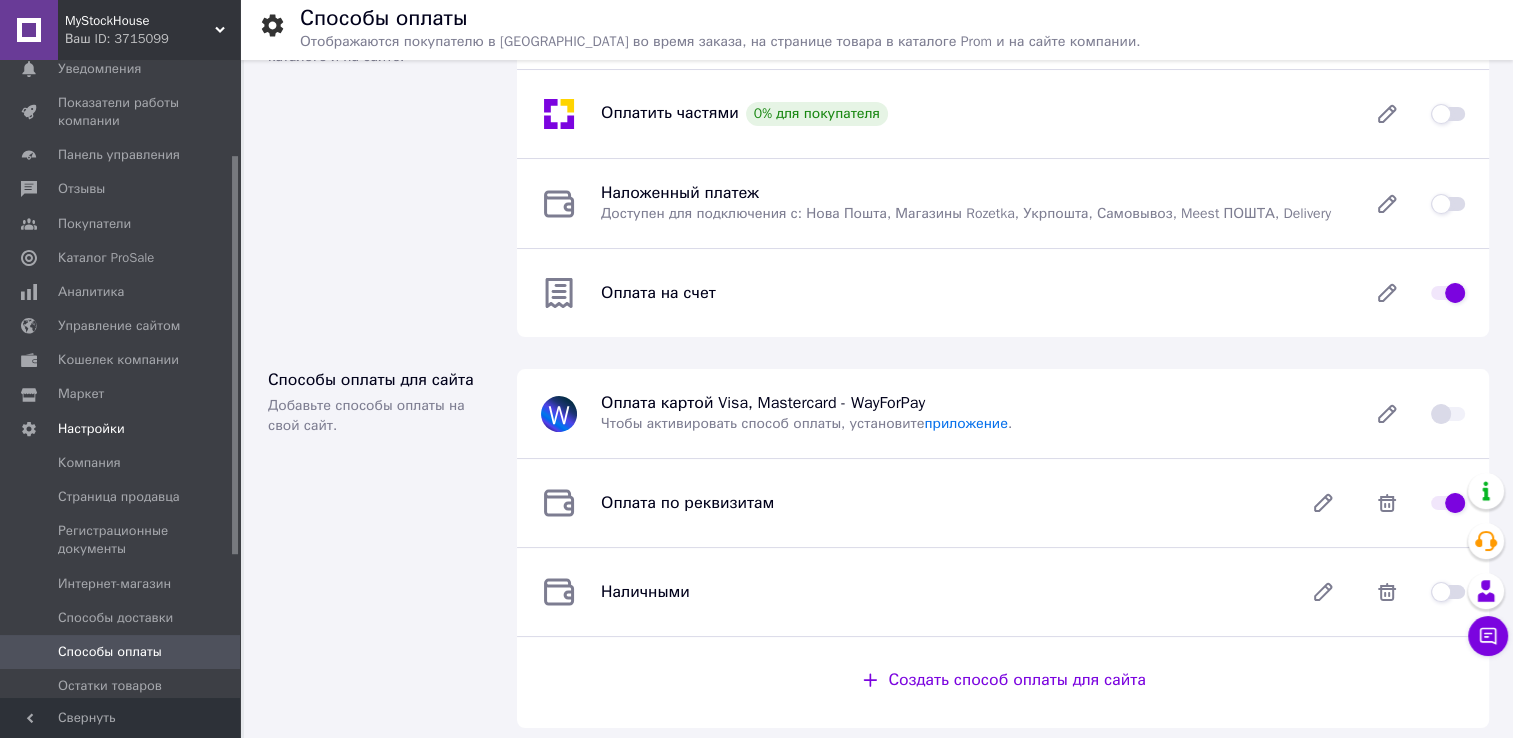 scroll, scrollTop: 0, scrollLeft: 0, axis: both 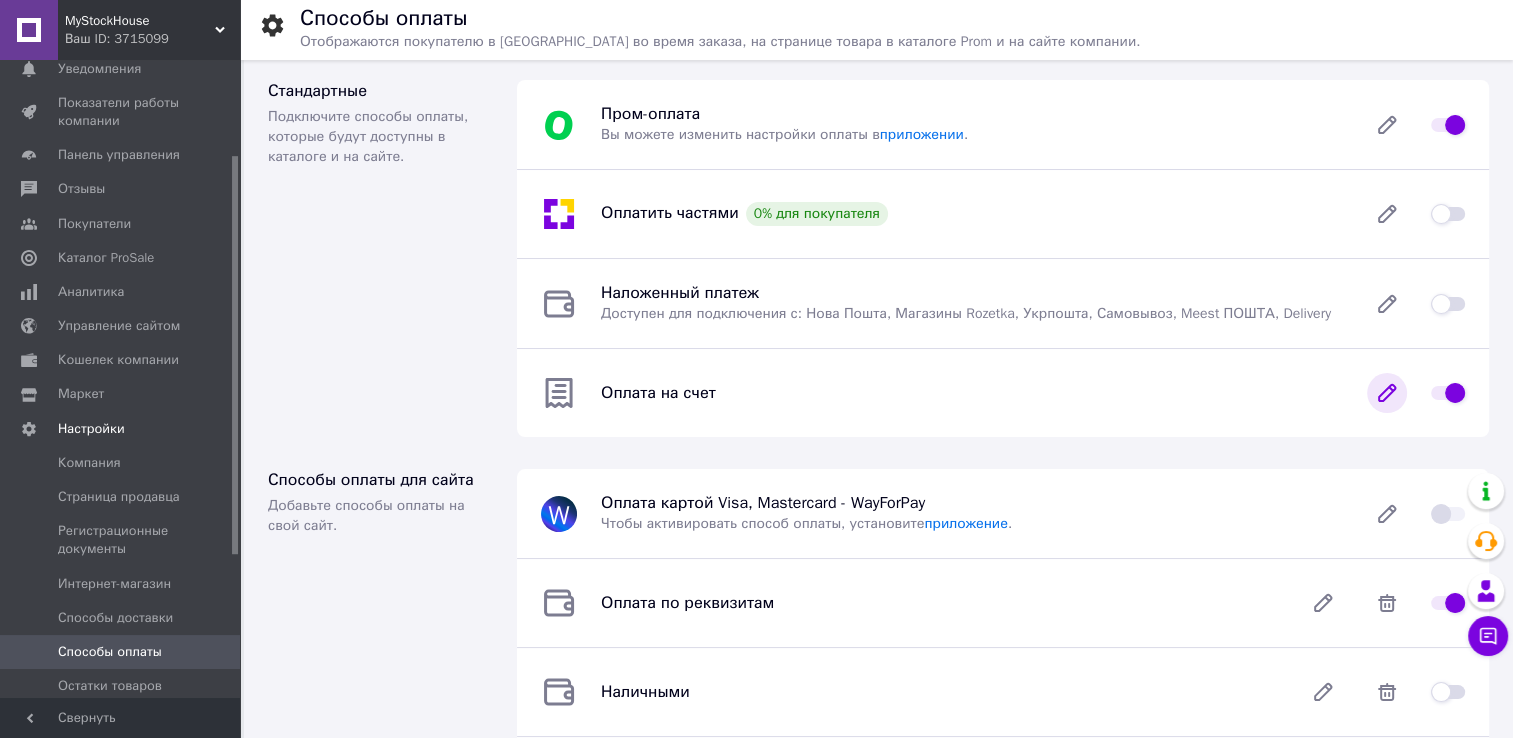click 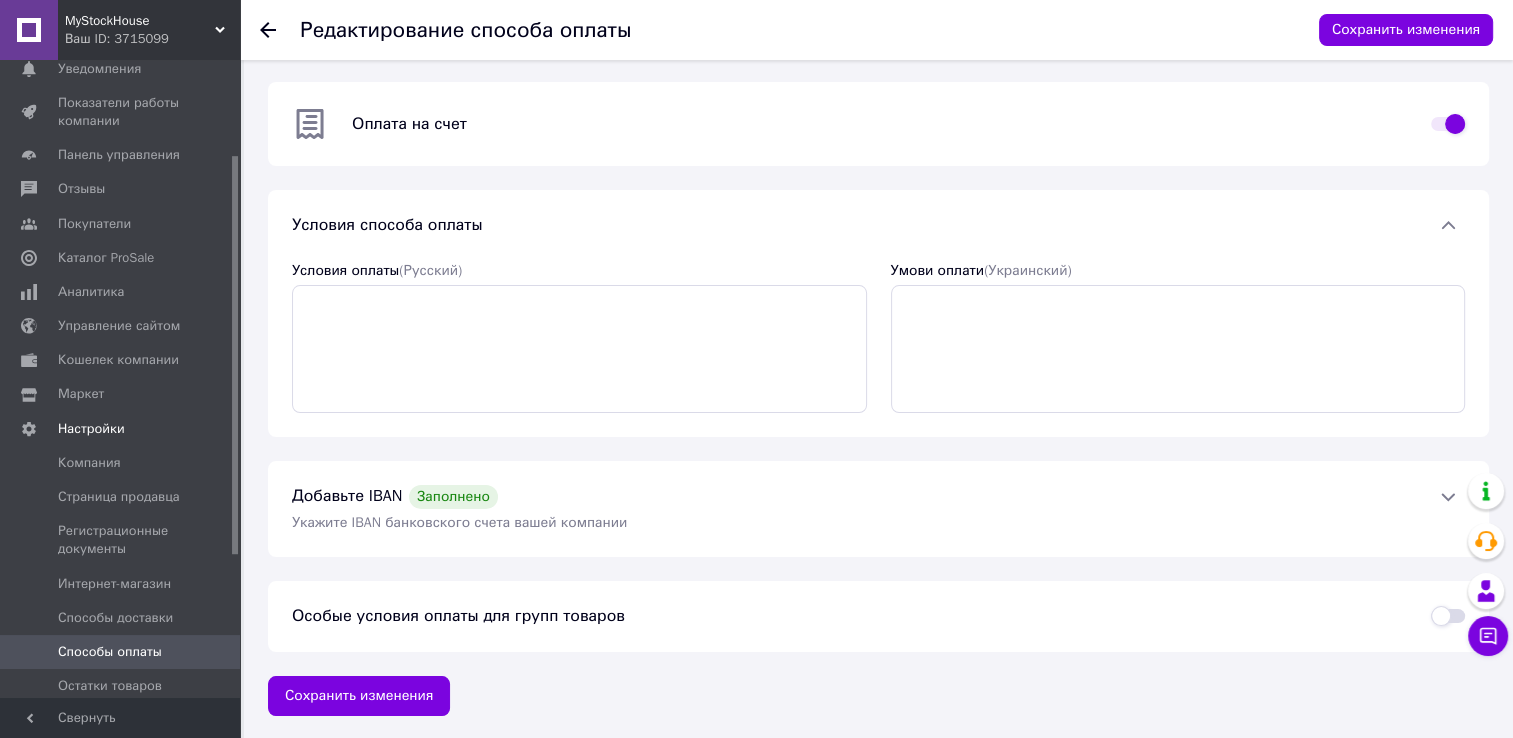 scroll, scrollTop: 0, scrollLeft: 0, axis: both 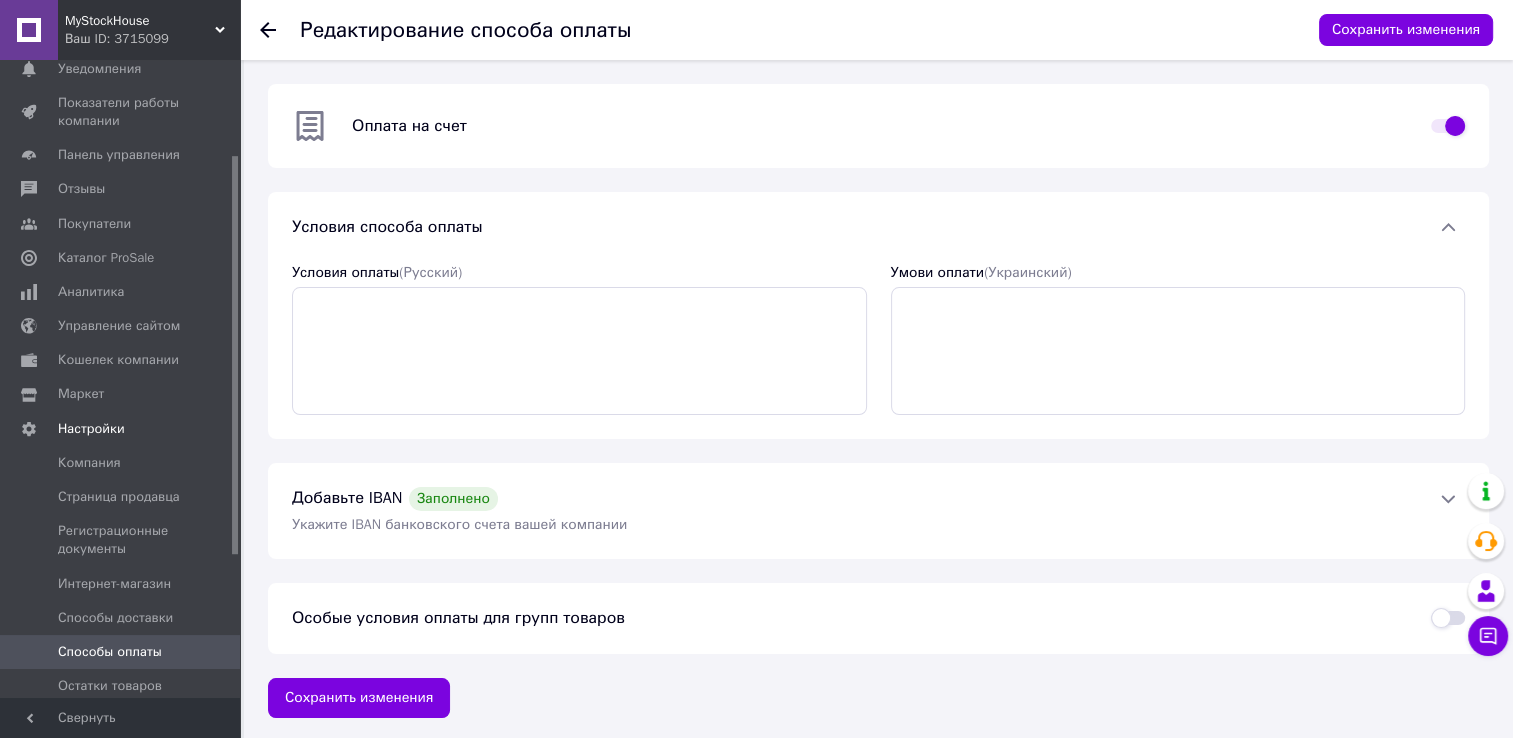 click 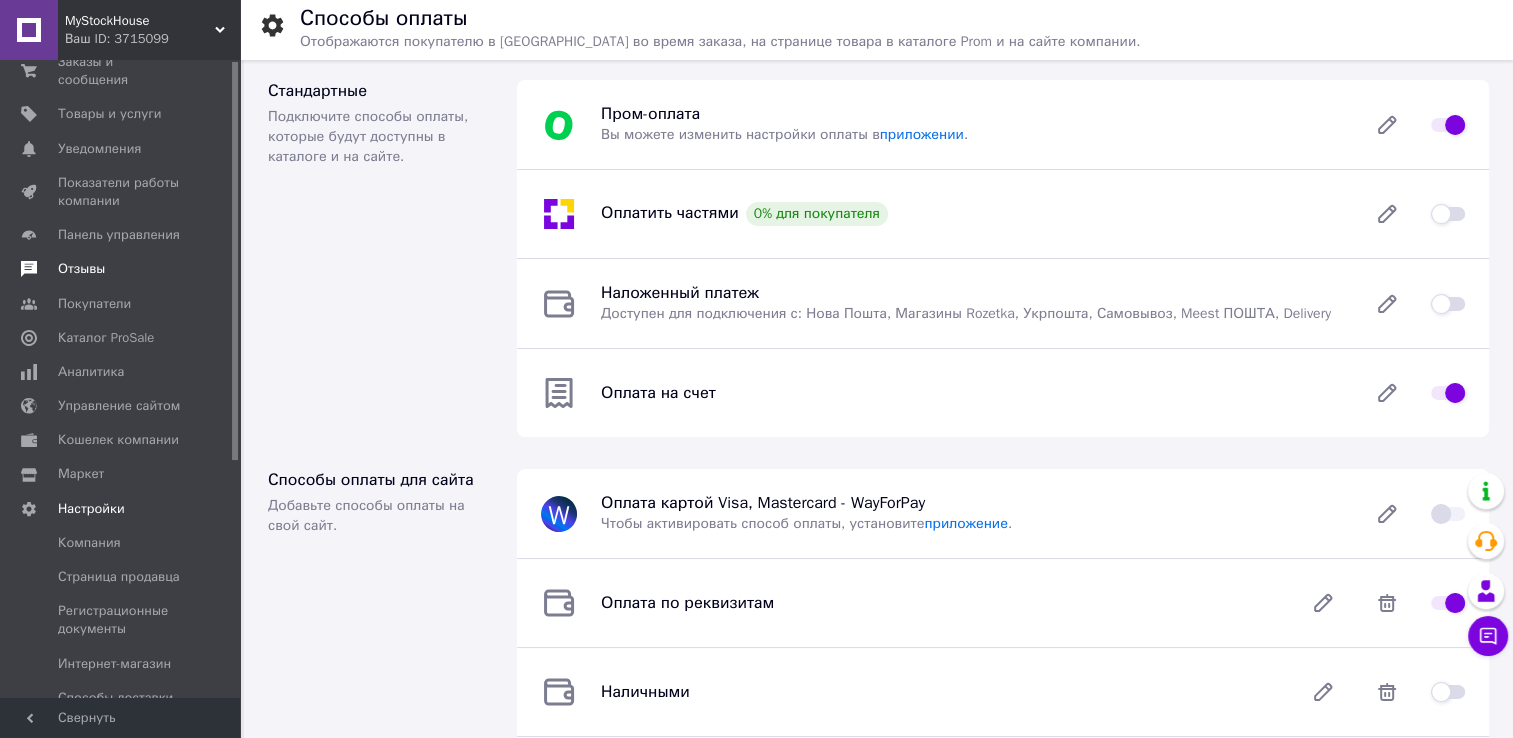 scroll, scrollTop: 0, scrollLeft: 0, axis: both 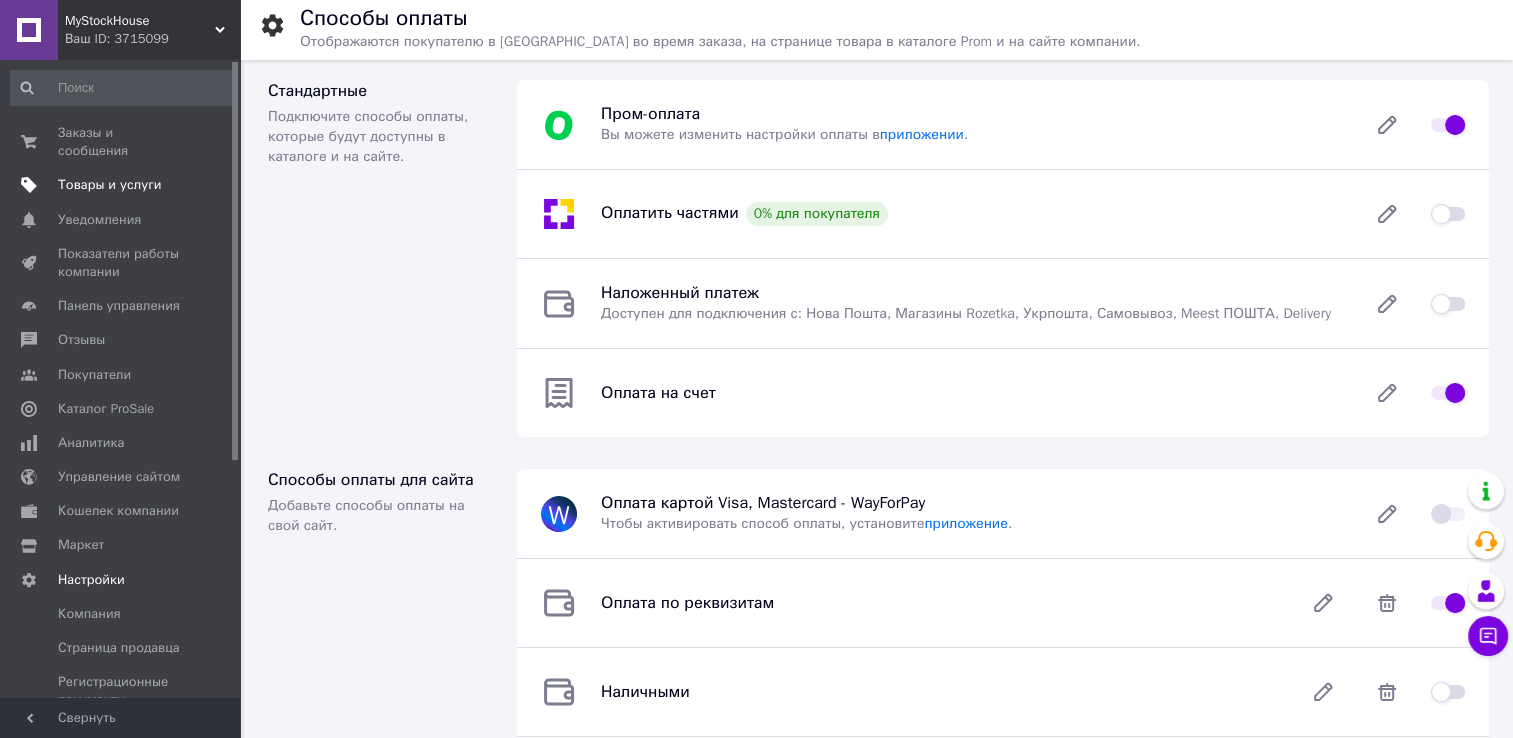 click on "Товары и услуги" at bounding box center [110, 185] 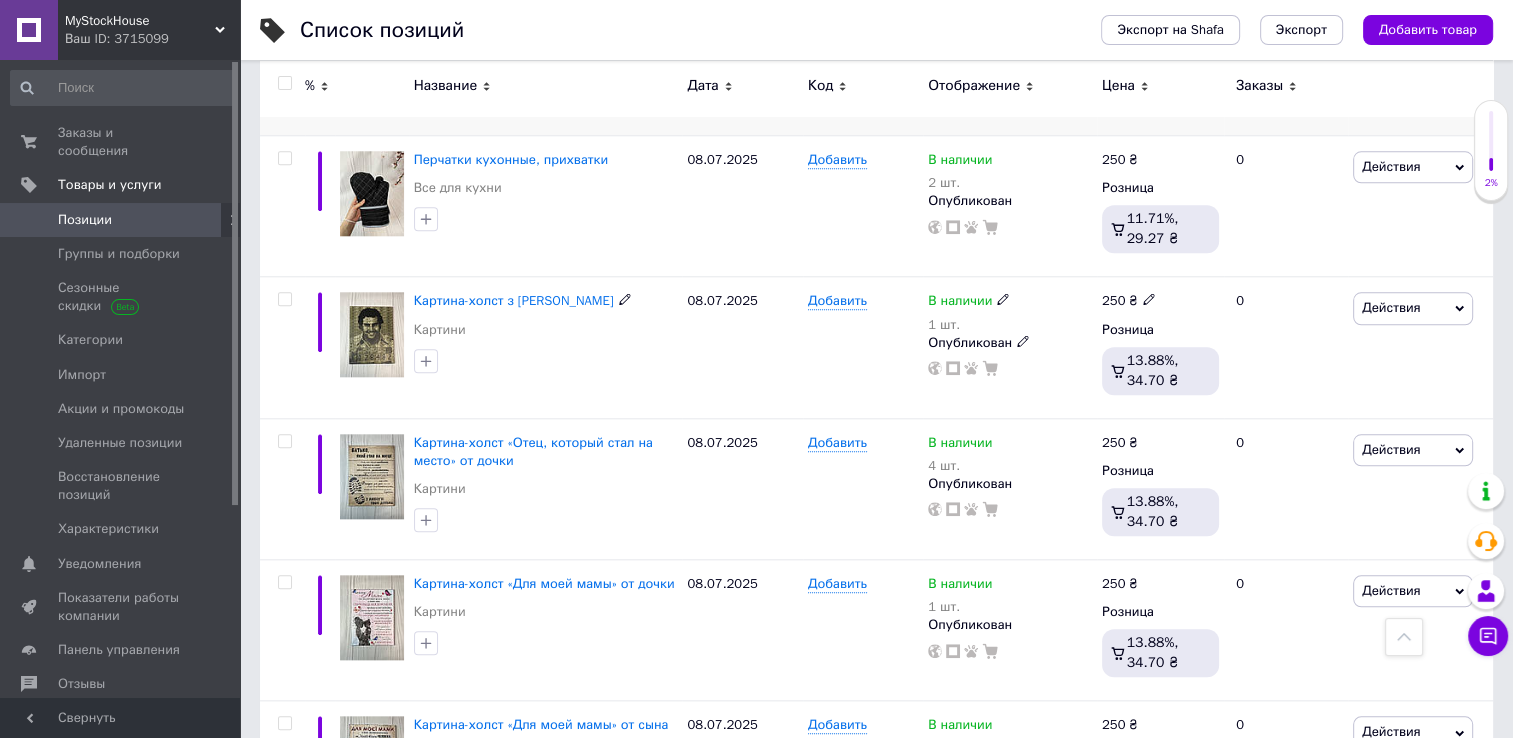 scroll, scrollTop: 1680, scrollLeft: 0, axis: vertical 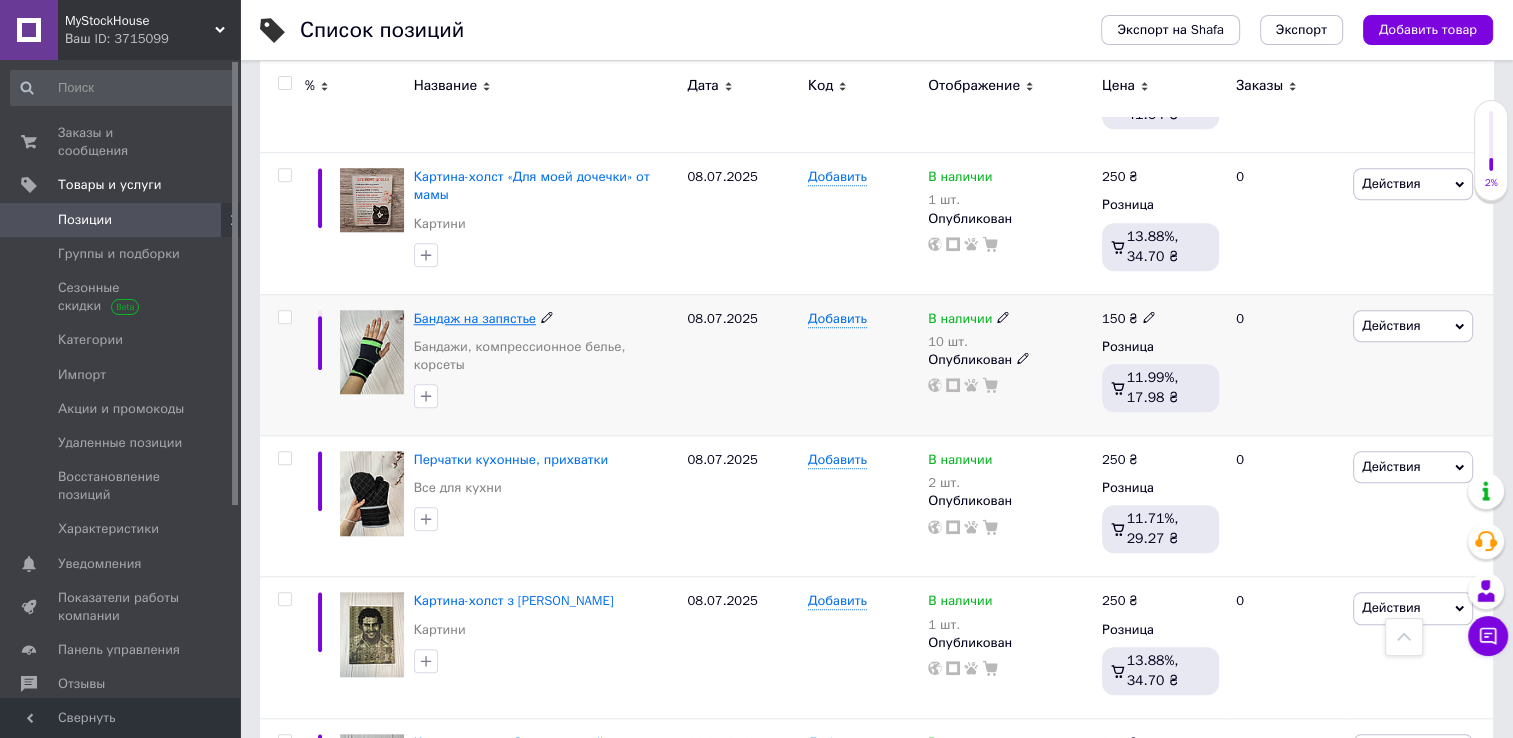 click on "Бандаж на запястье" at bounding box center [475, 318] 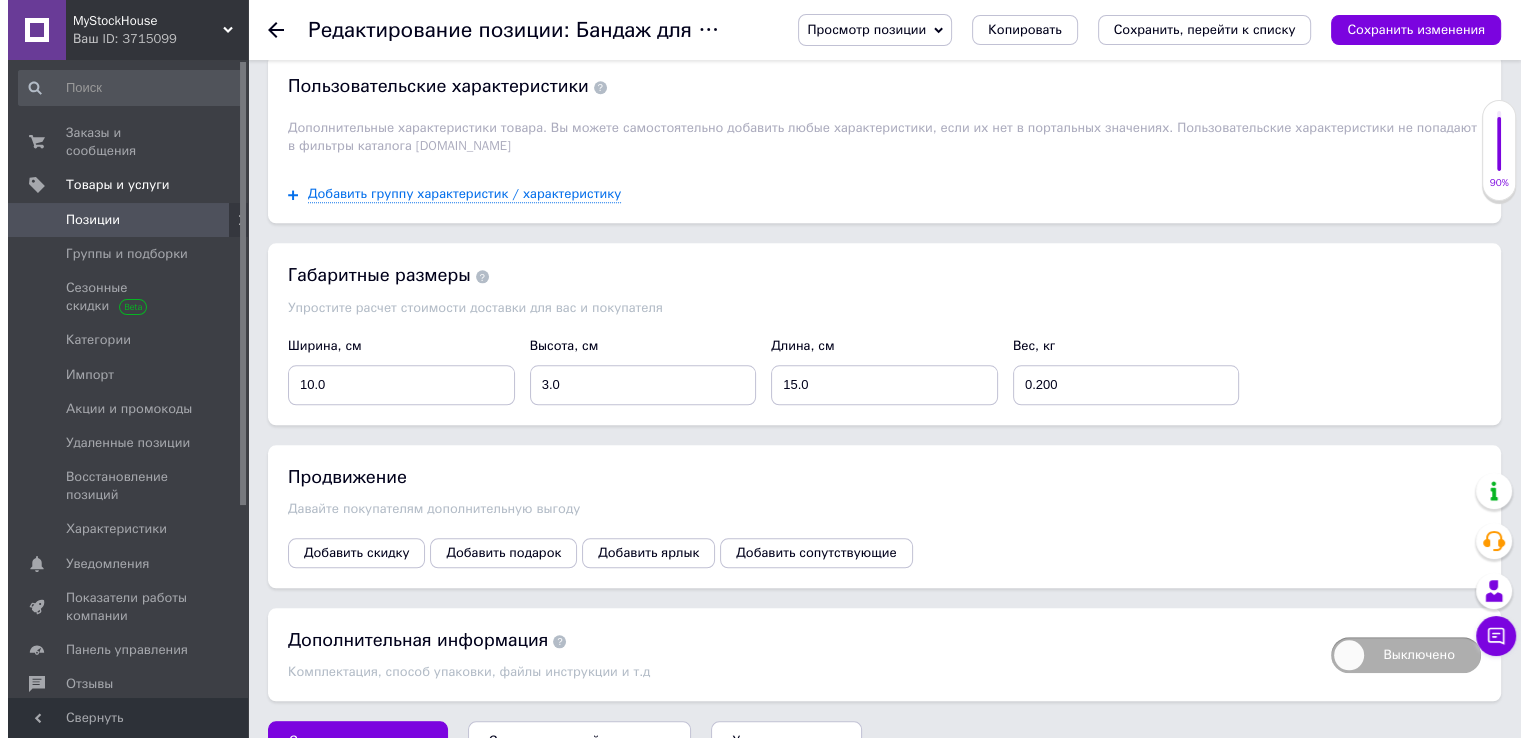 scroll, scrollTop: 1967, scrollLeft: 0, axis: vertical 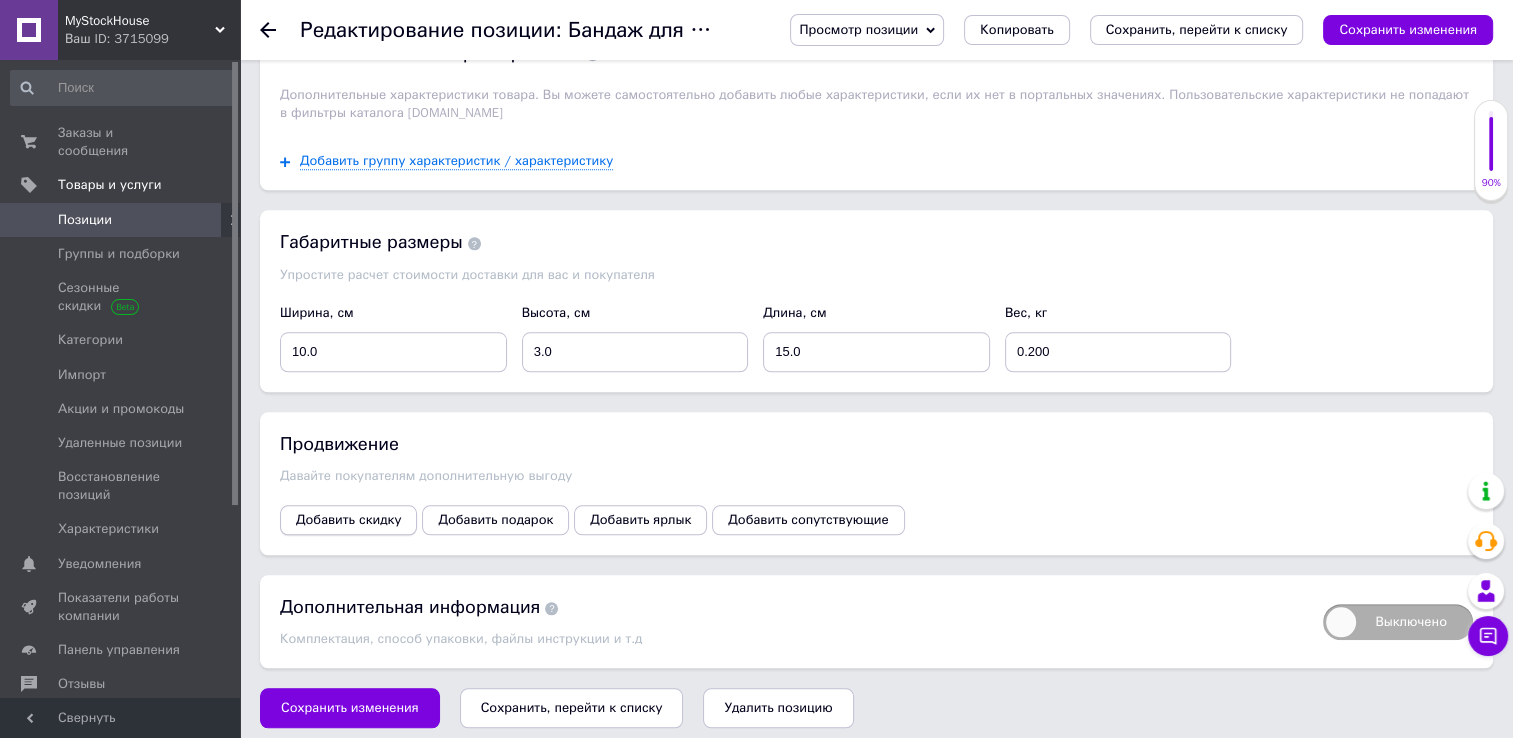 click on "Добавить скидку" at bounding box center (348, 520) 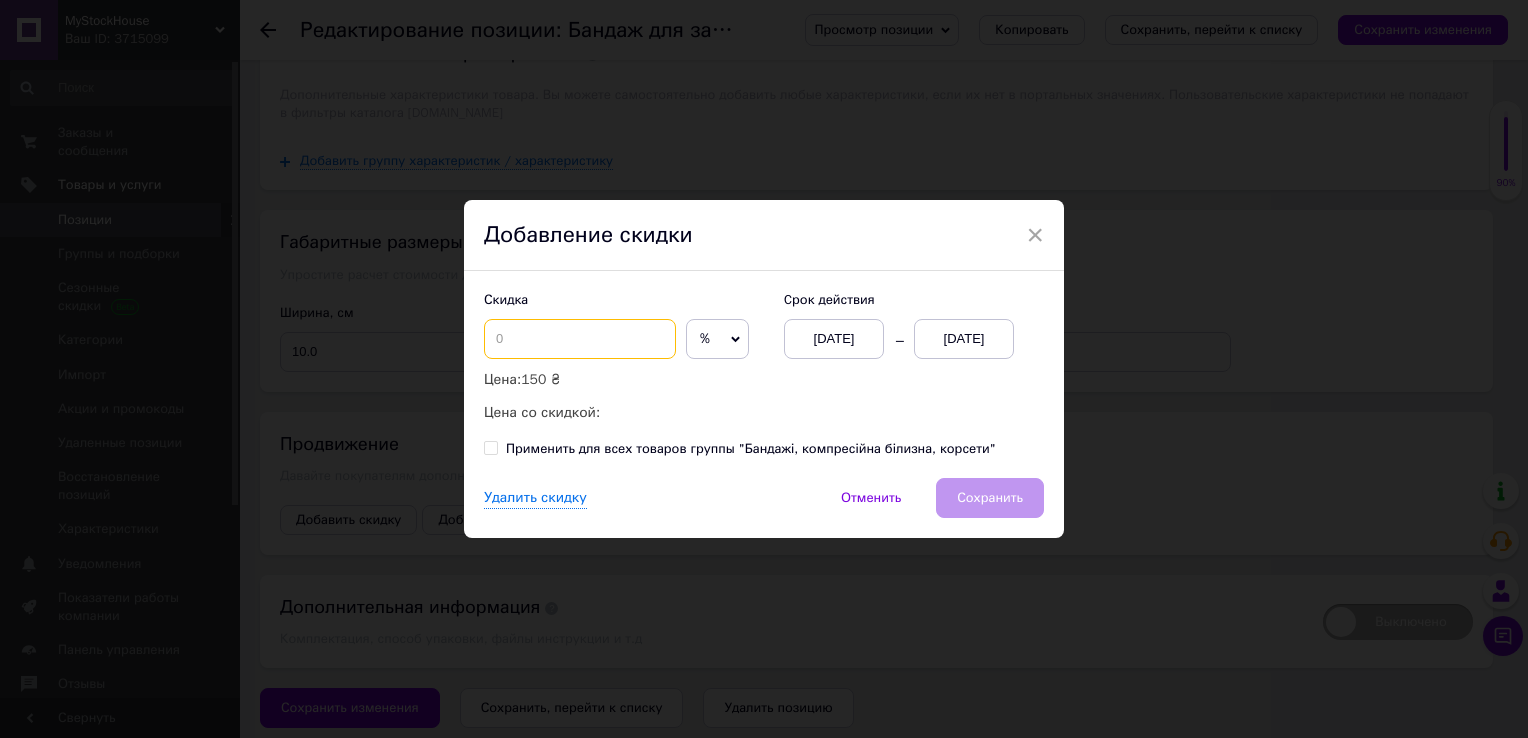 click at bounding box center (580, 339) 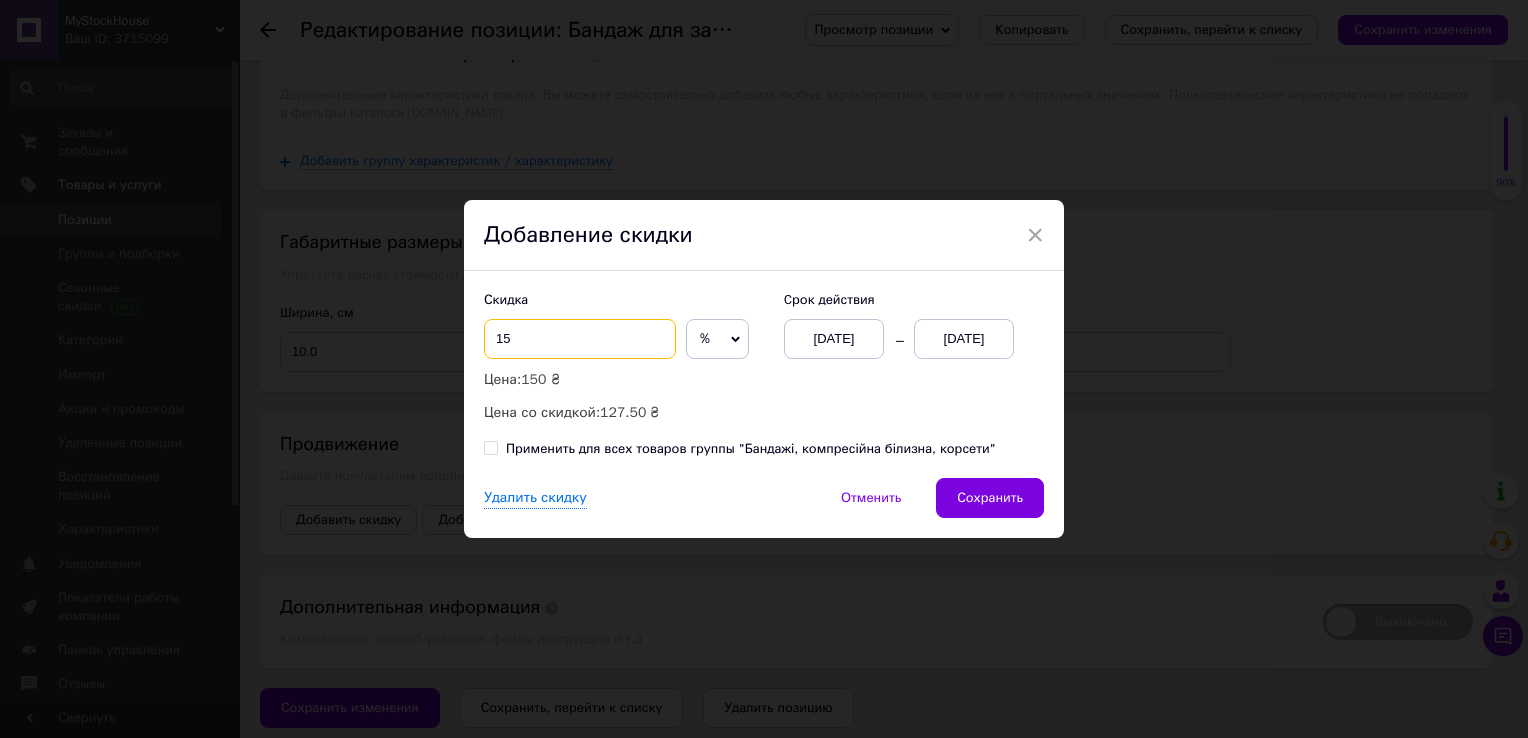 type on "15" 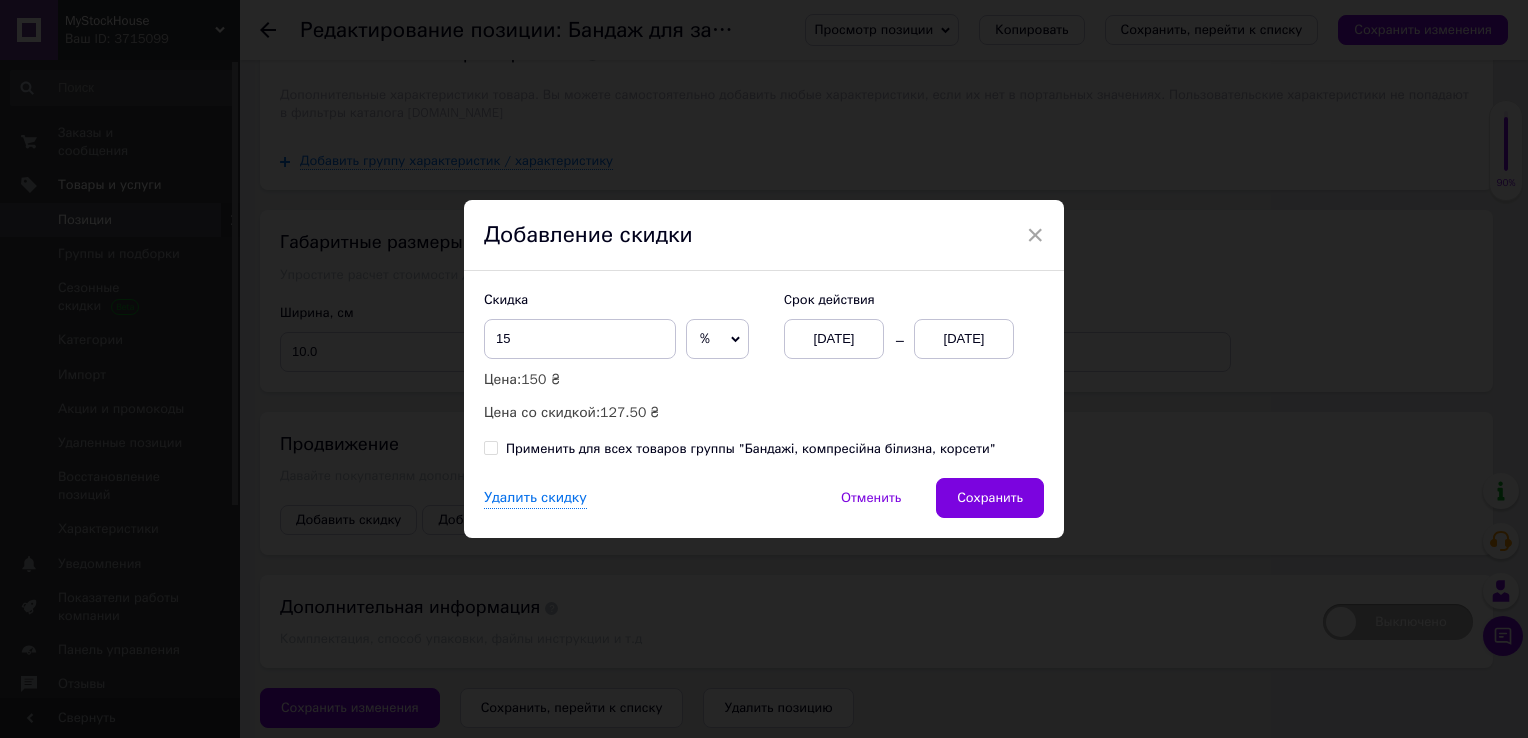 click on "[DATE]" at bounding box center [964, 339] 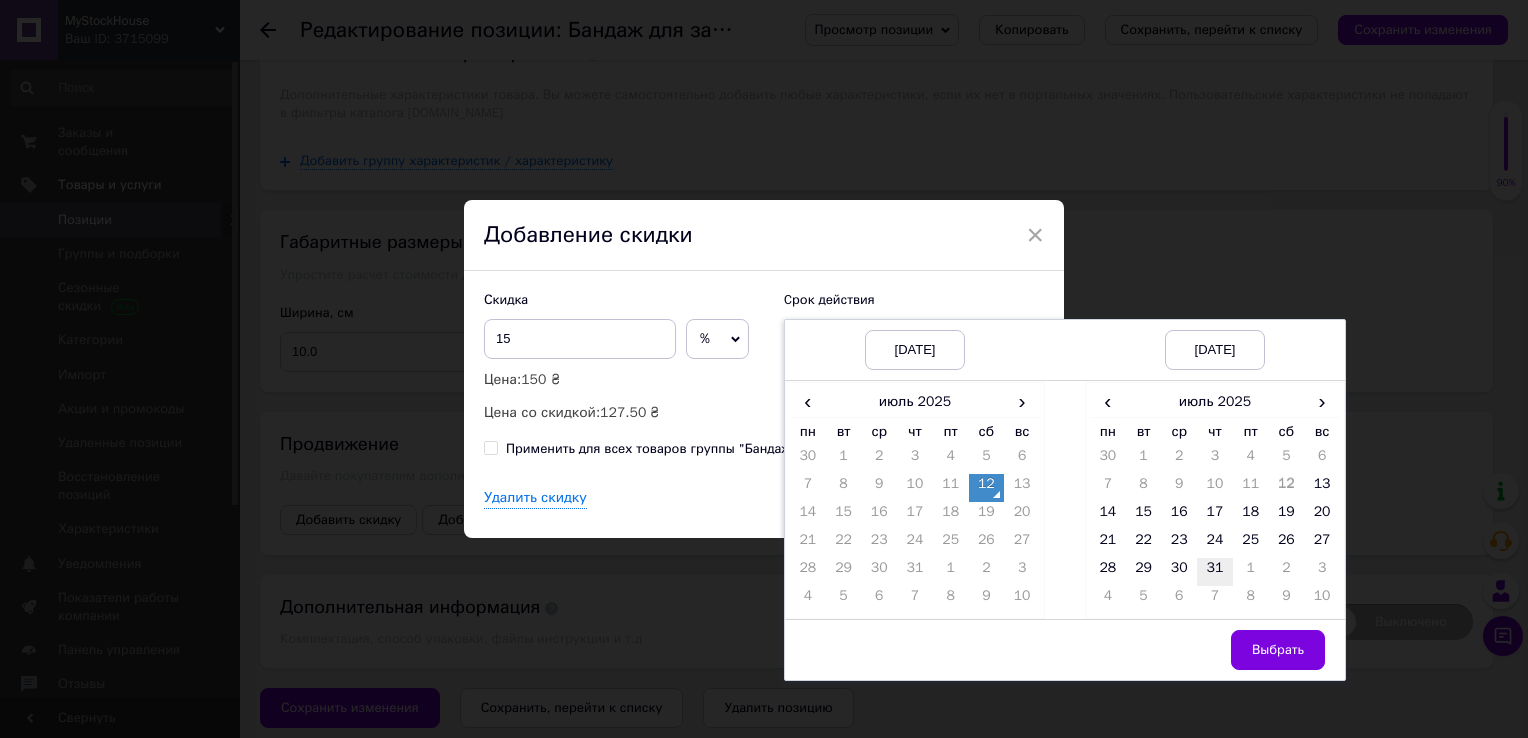 click on "31" at bounding box center (1215, 572) 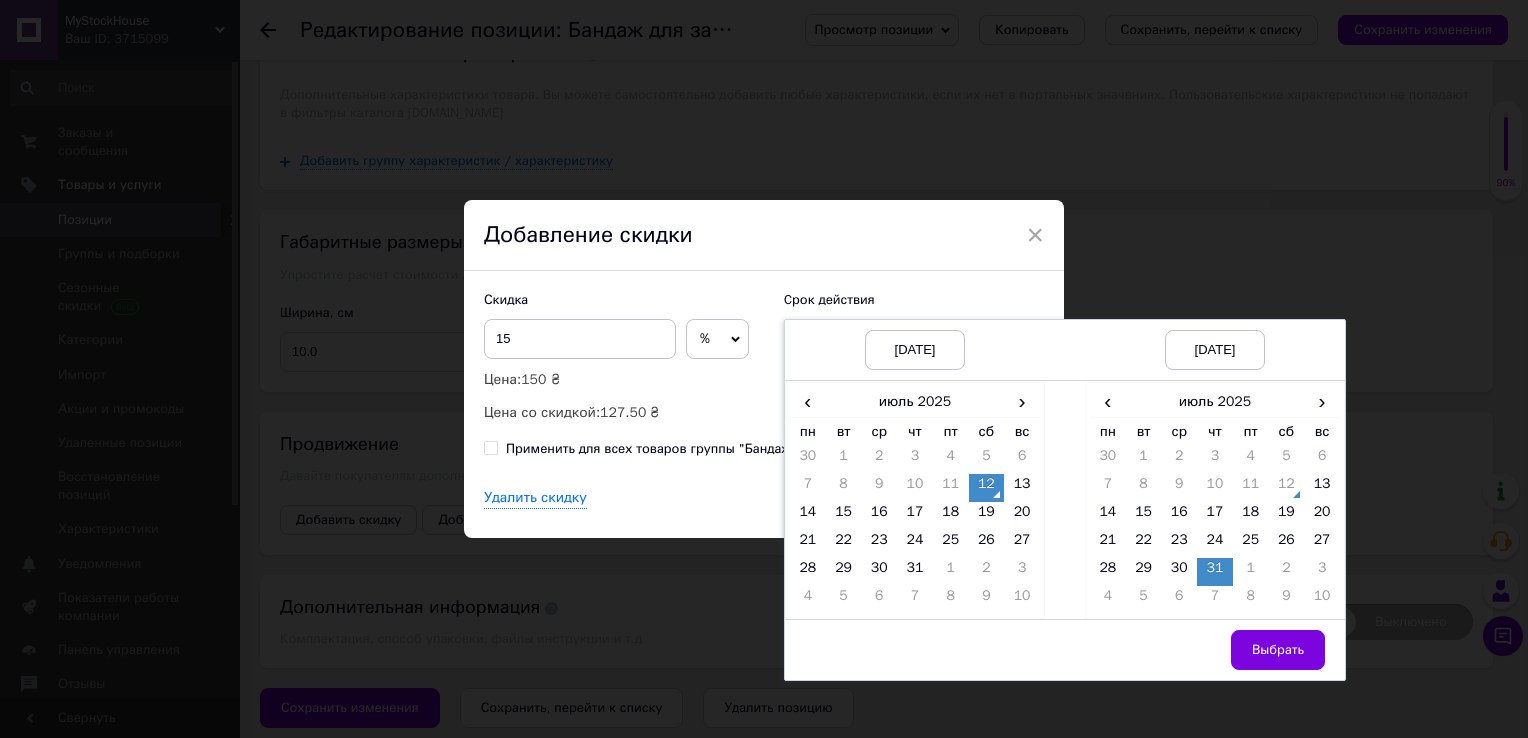 click on "Выбрать" at bounding box center [1278, 650] 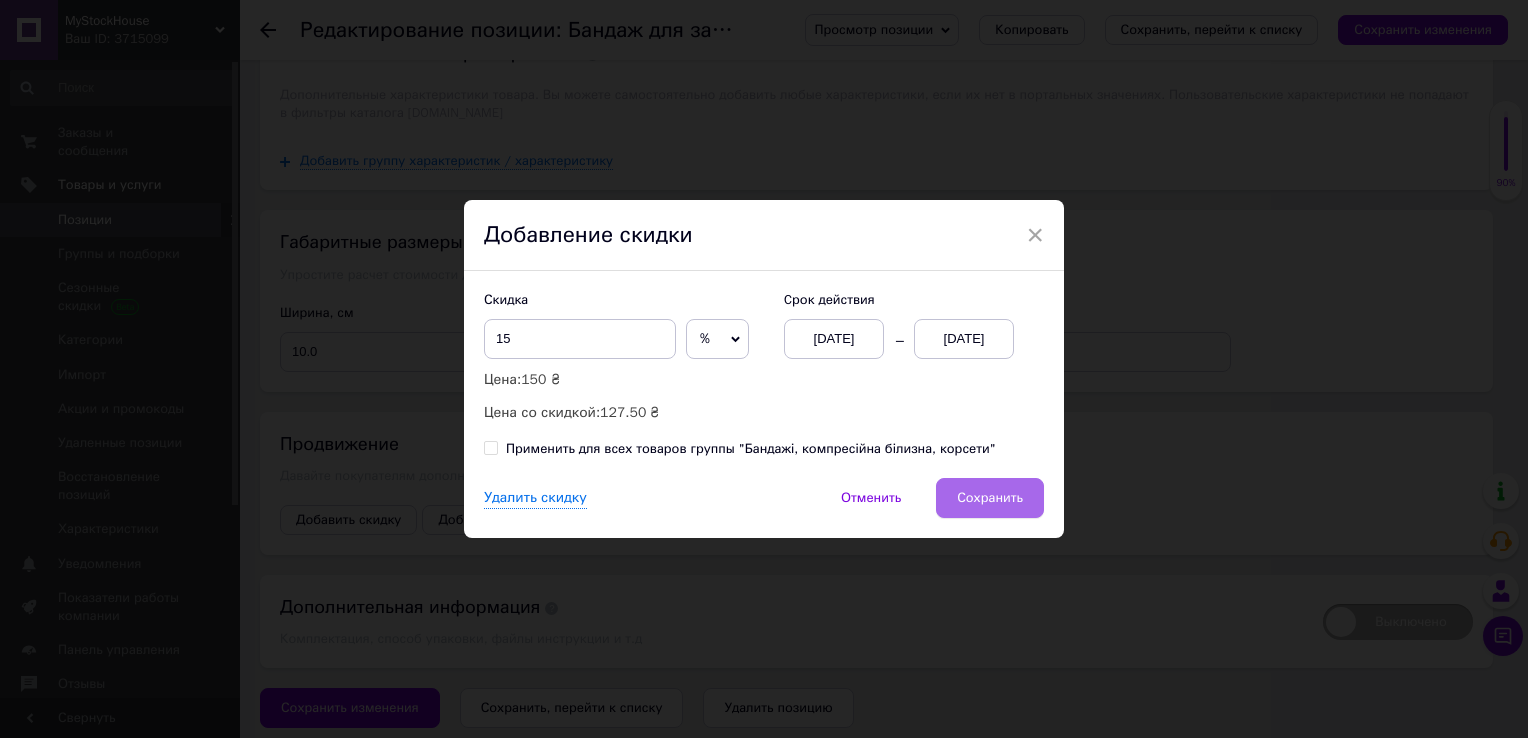 click on "Сохранить" at bounding box center (990, 498) 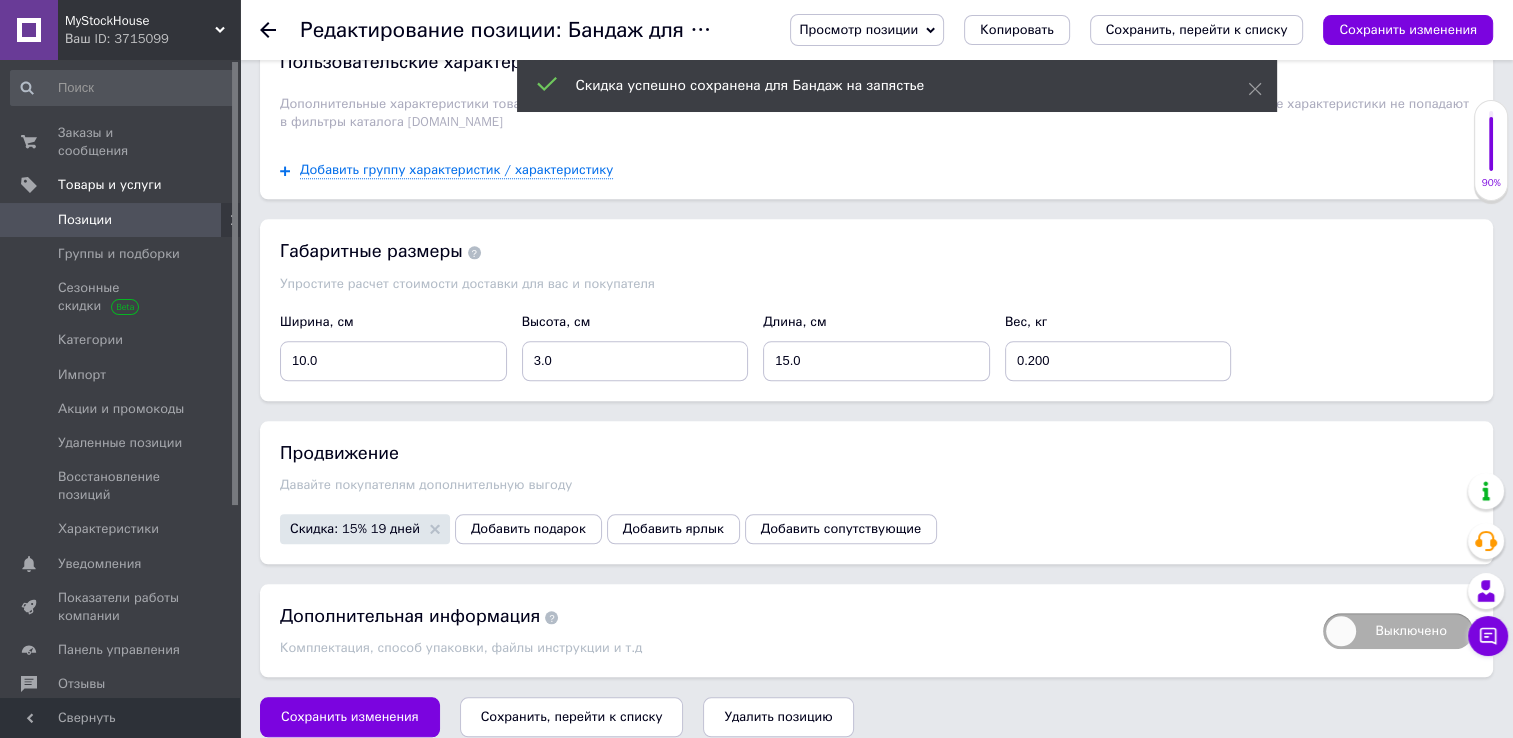scroll, scrollTop: 1967, scrollLeft: 0, axis: vertical 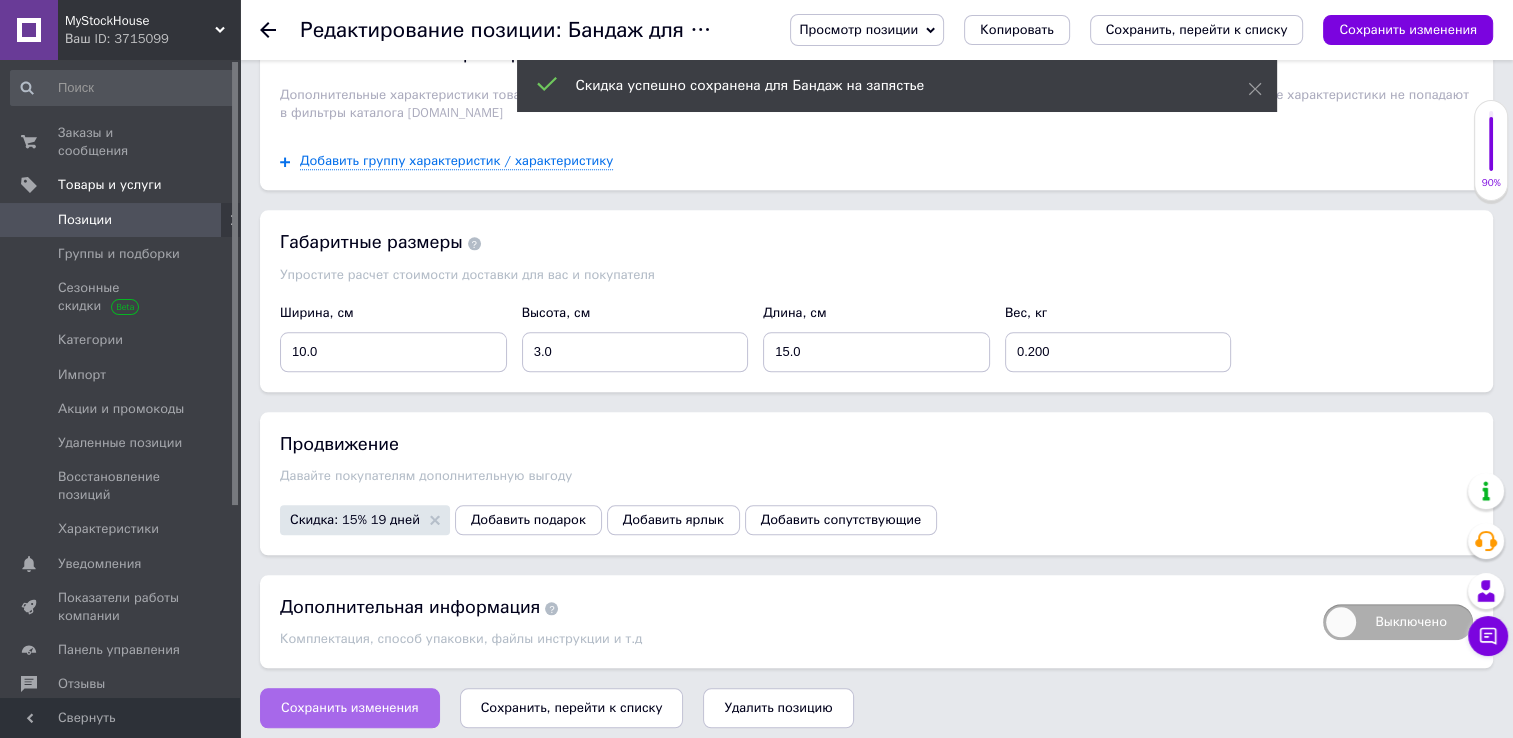 click on "Сохранить изменения" at bounding box center (350, 708) 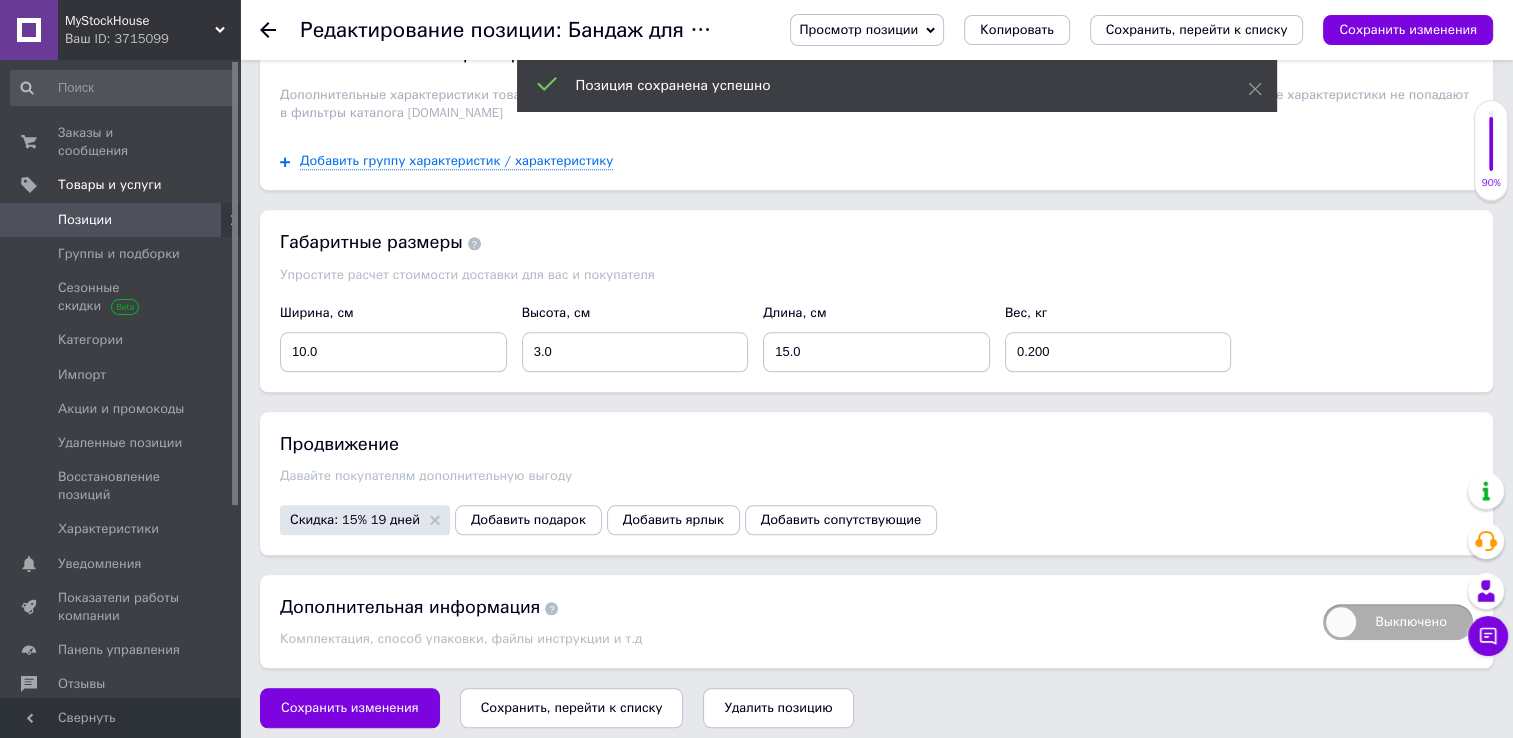 click on "Сохранить, перейти к списку" at bounding box center (572, 707) 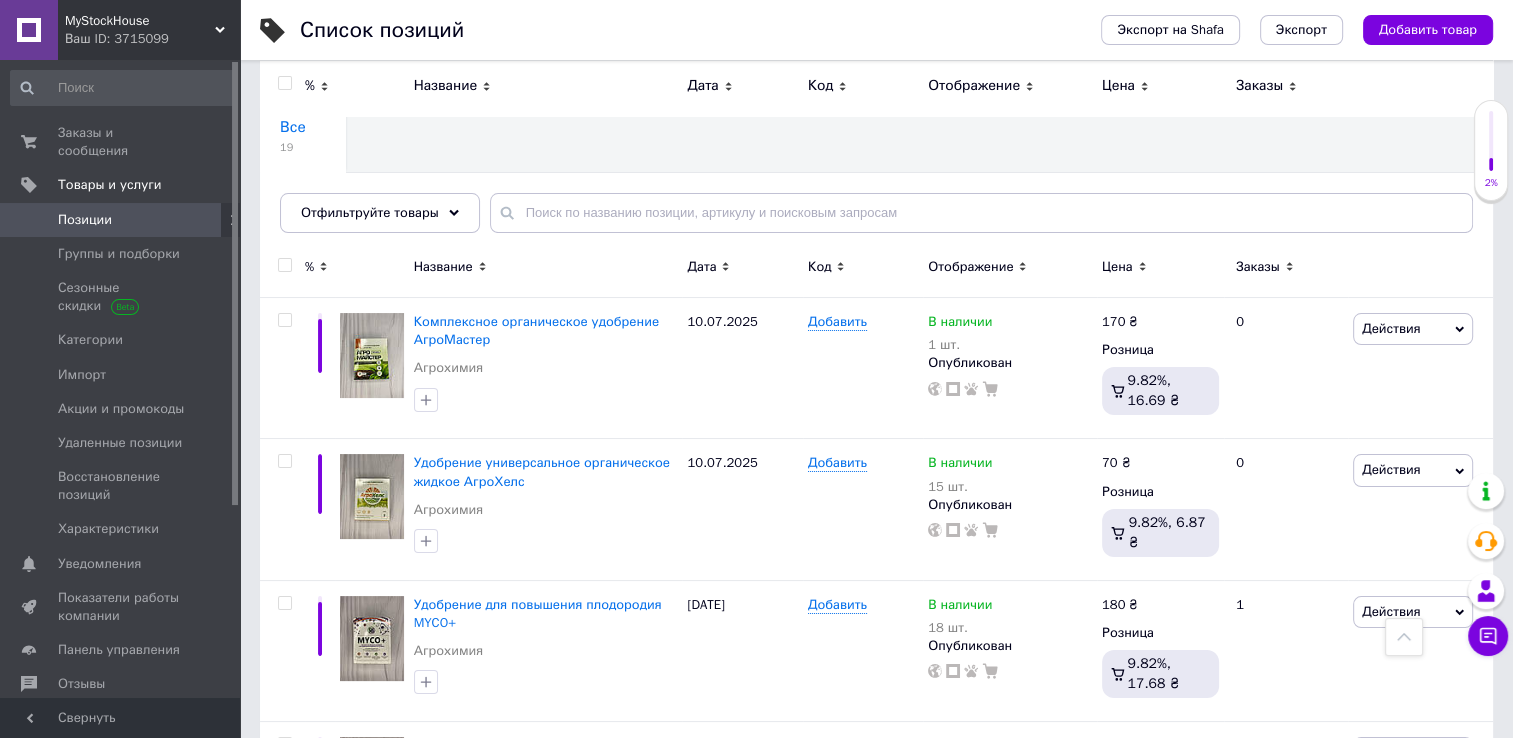scroll, scrollTop: 0, scrollLeft: 0, axis: both 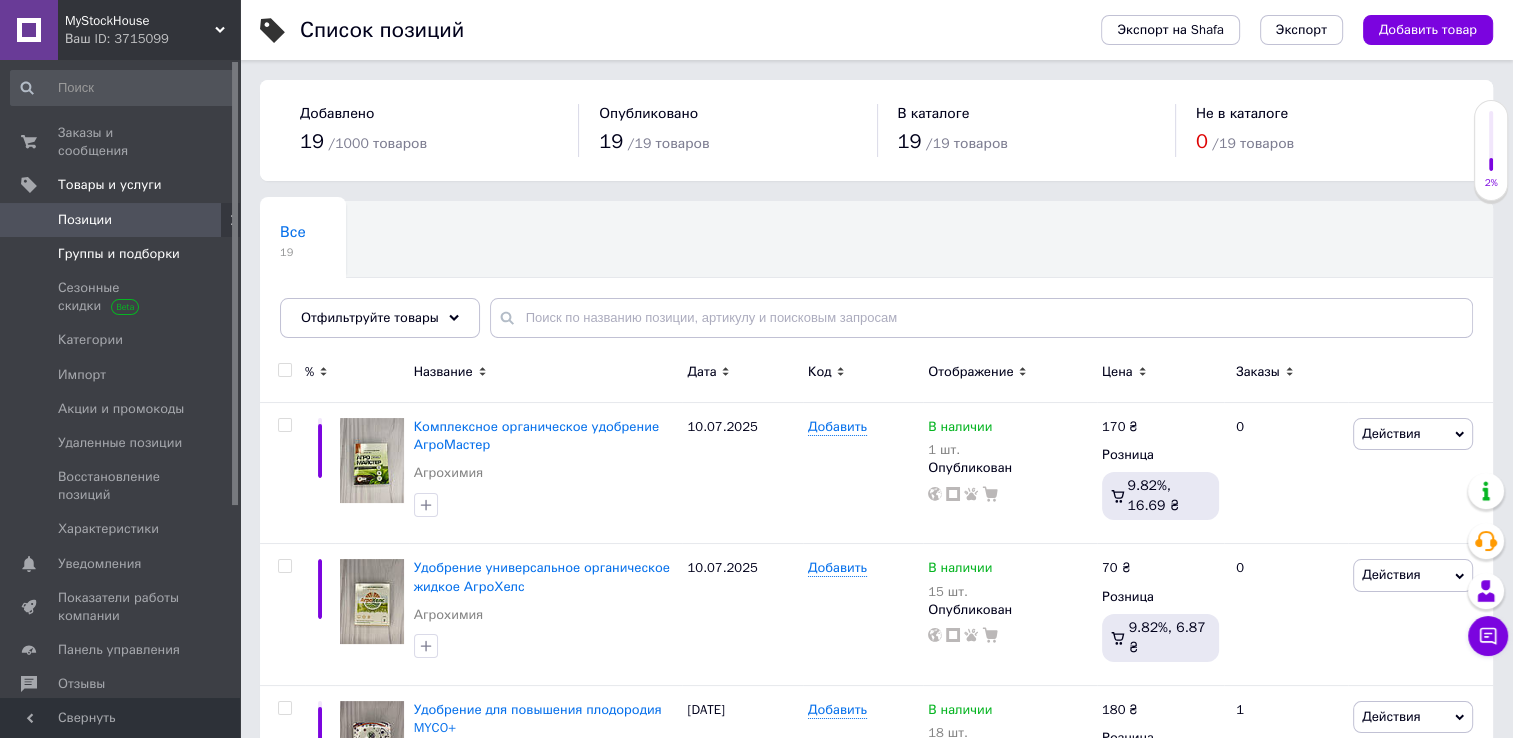click on "Группы и подборки" at bounding box center (119, 254) 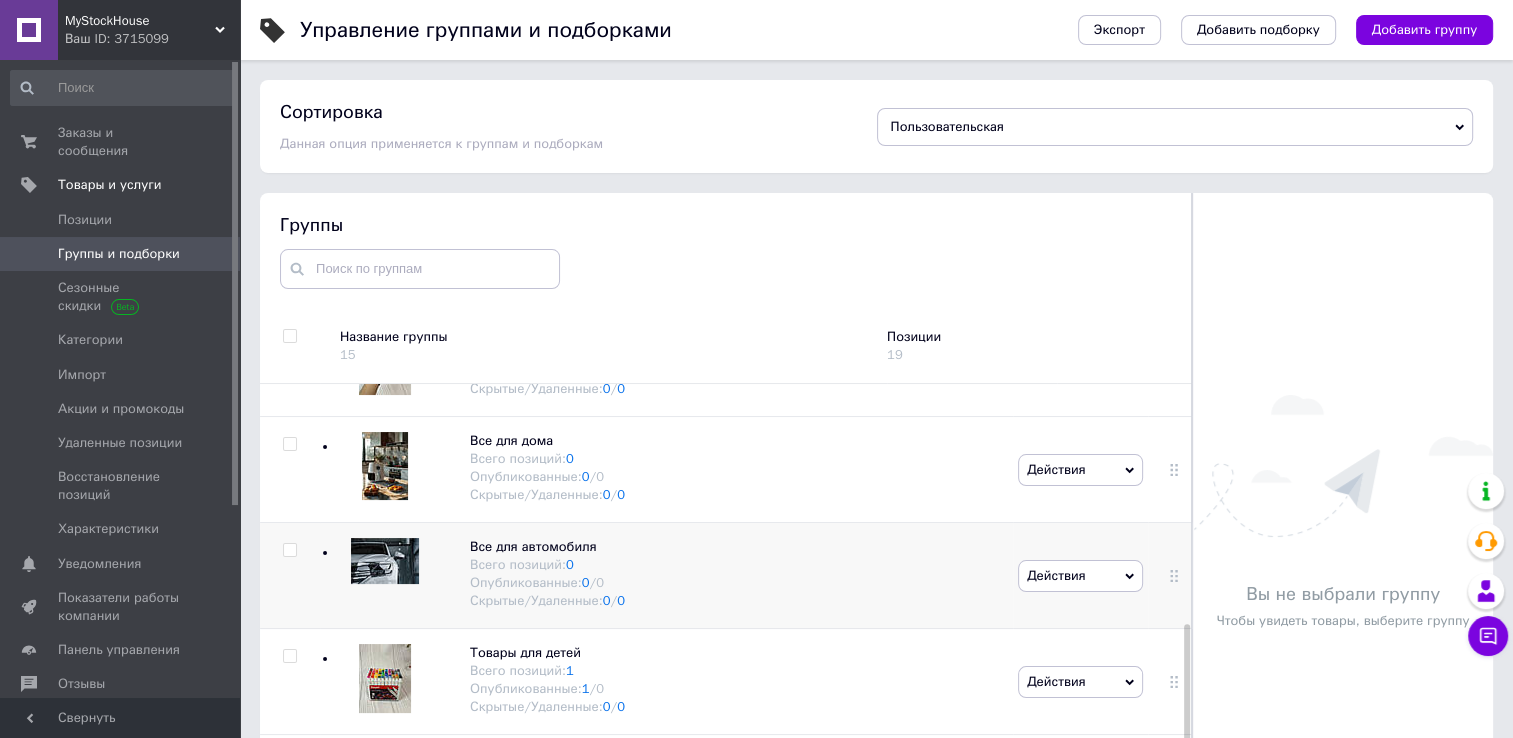 scroll, scrollTop: 604, scrollLeft: 0, axis: vertical 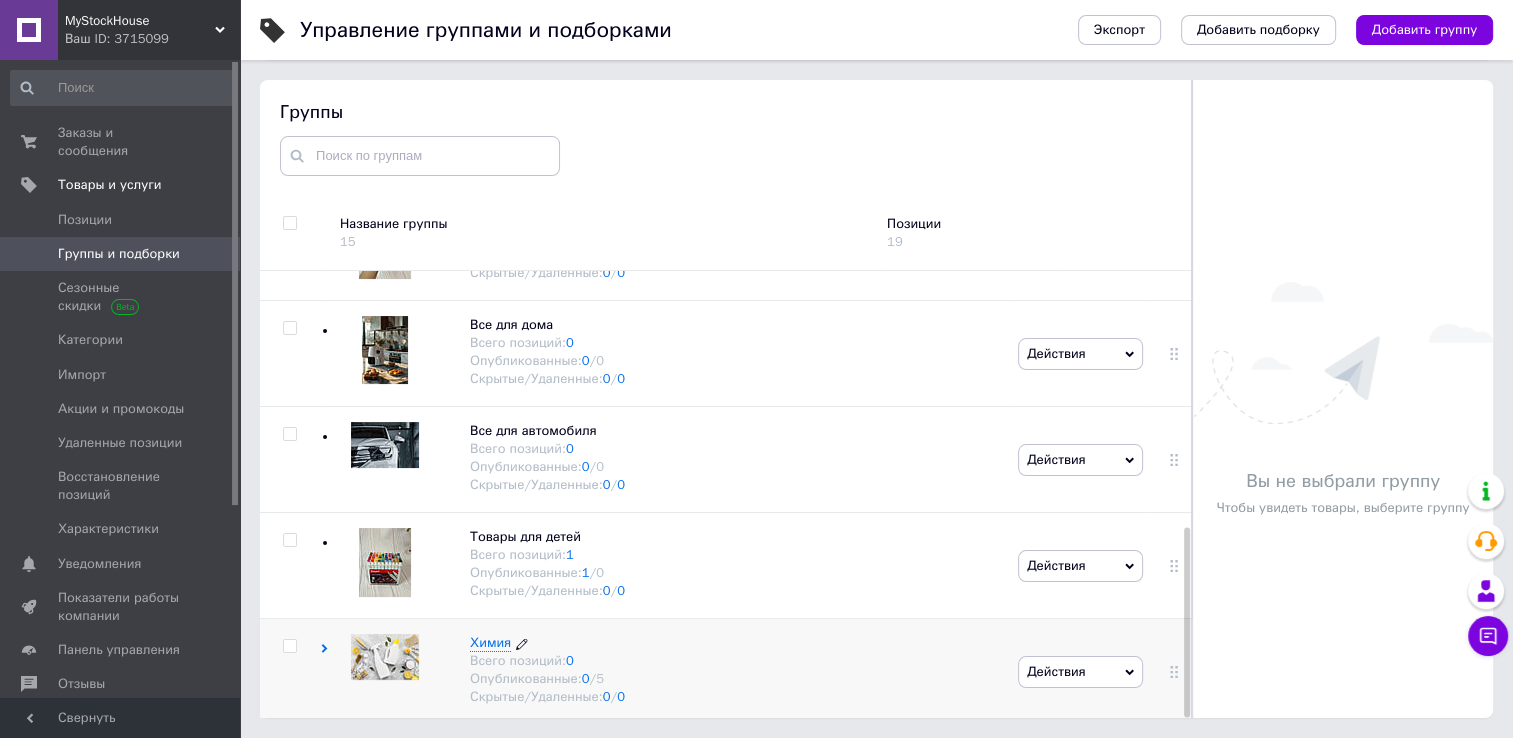 click on "Химия" at bounding box center (490, 642) 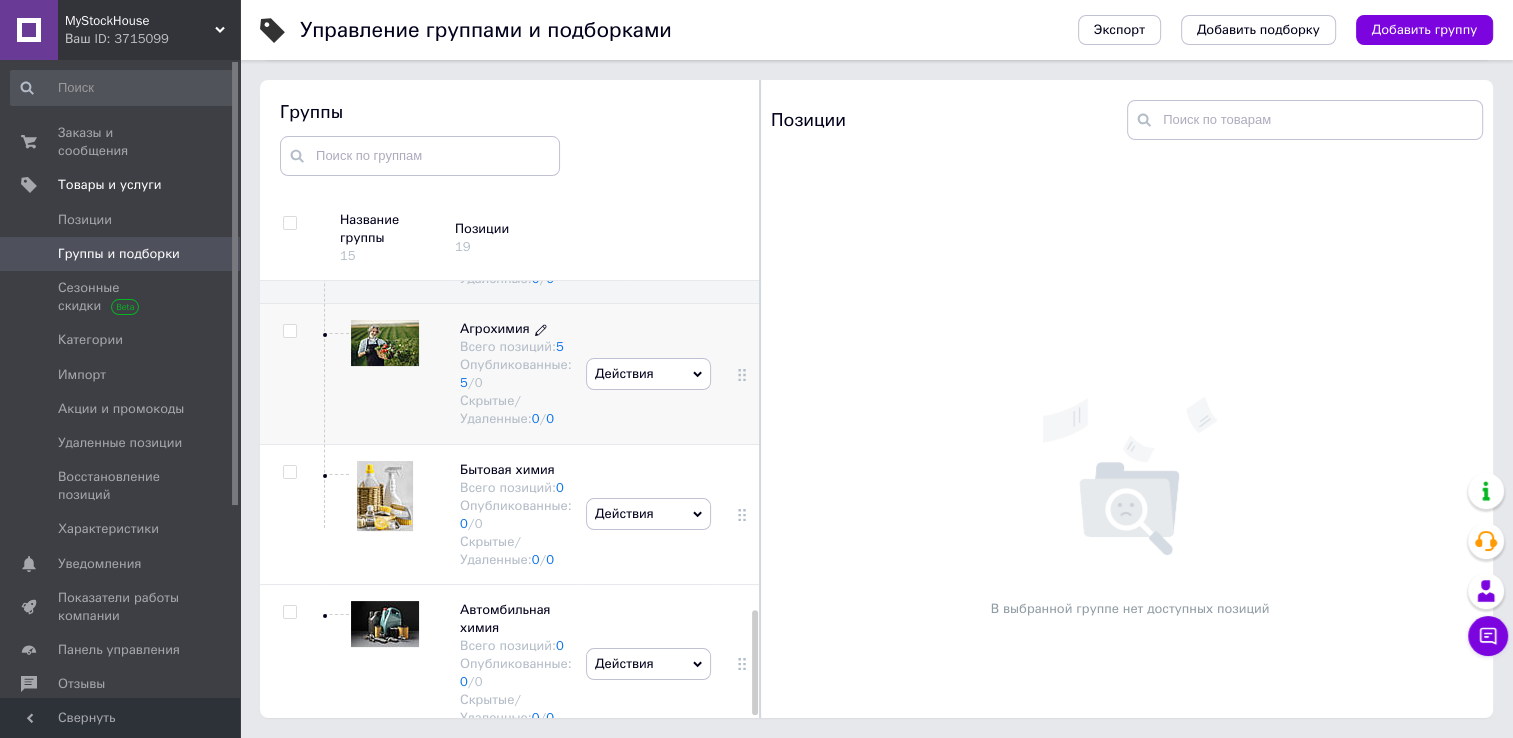 scroll, scrollTop: 1389, scrollLeft: 0, axis: vertical 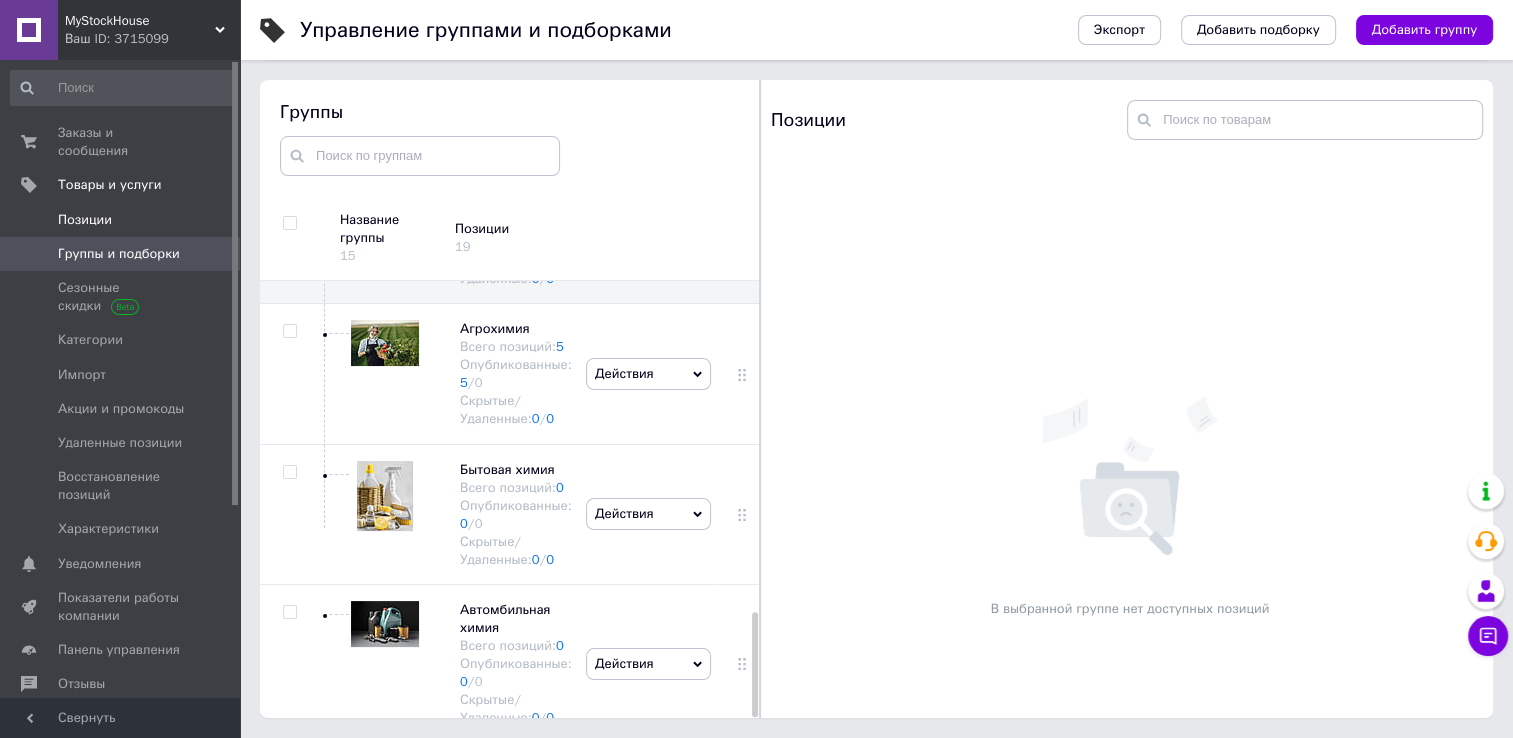 click on "Позиции" at bounding box center [85, 220] 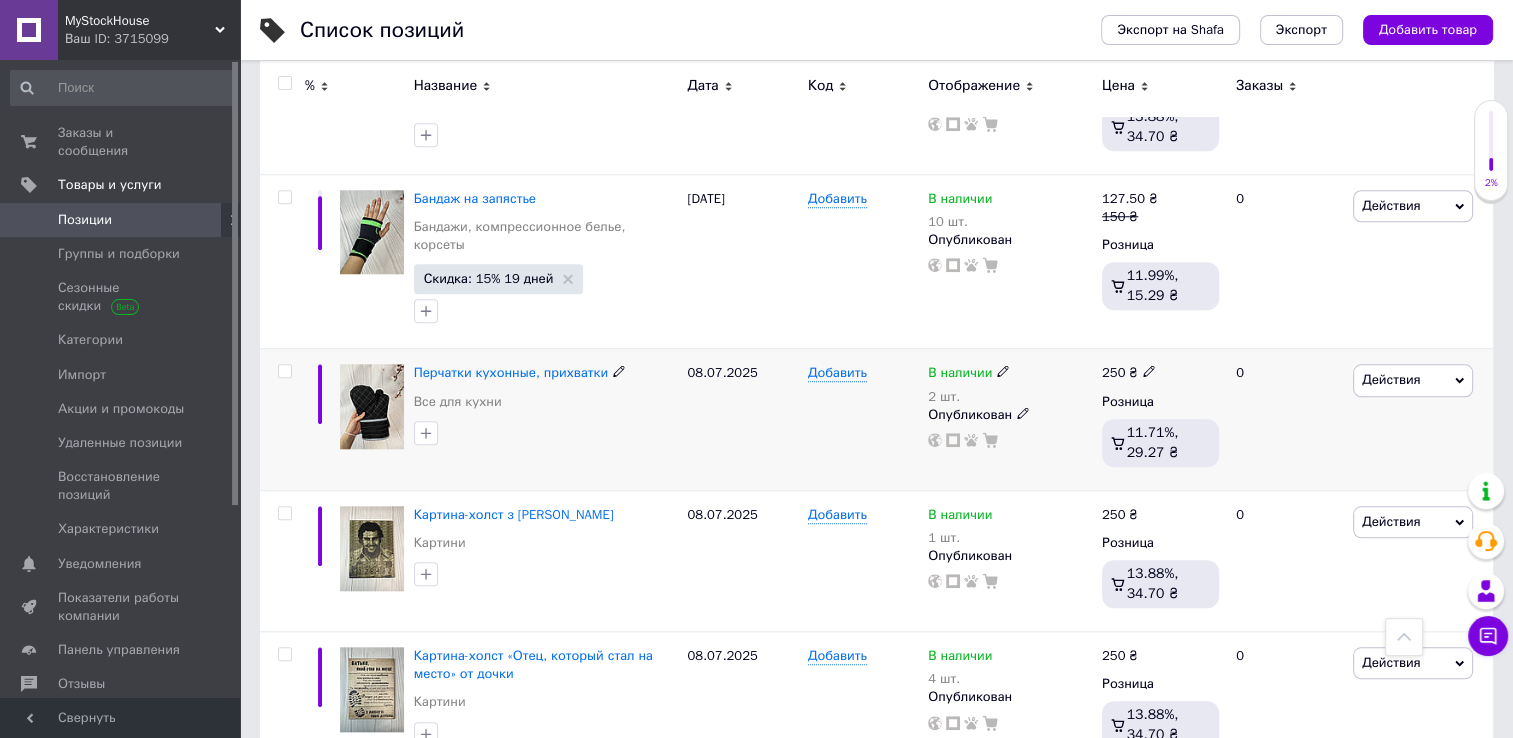 scroll, scrollTop: 1700, scrollLeft: 0, axis: vertical 